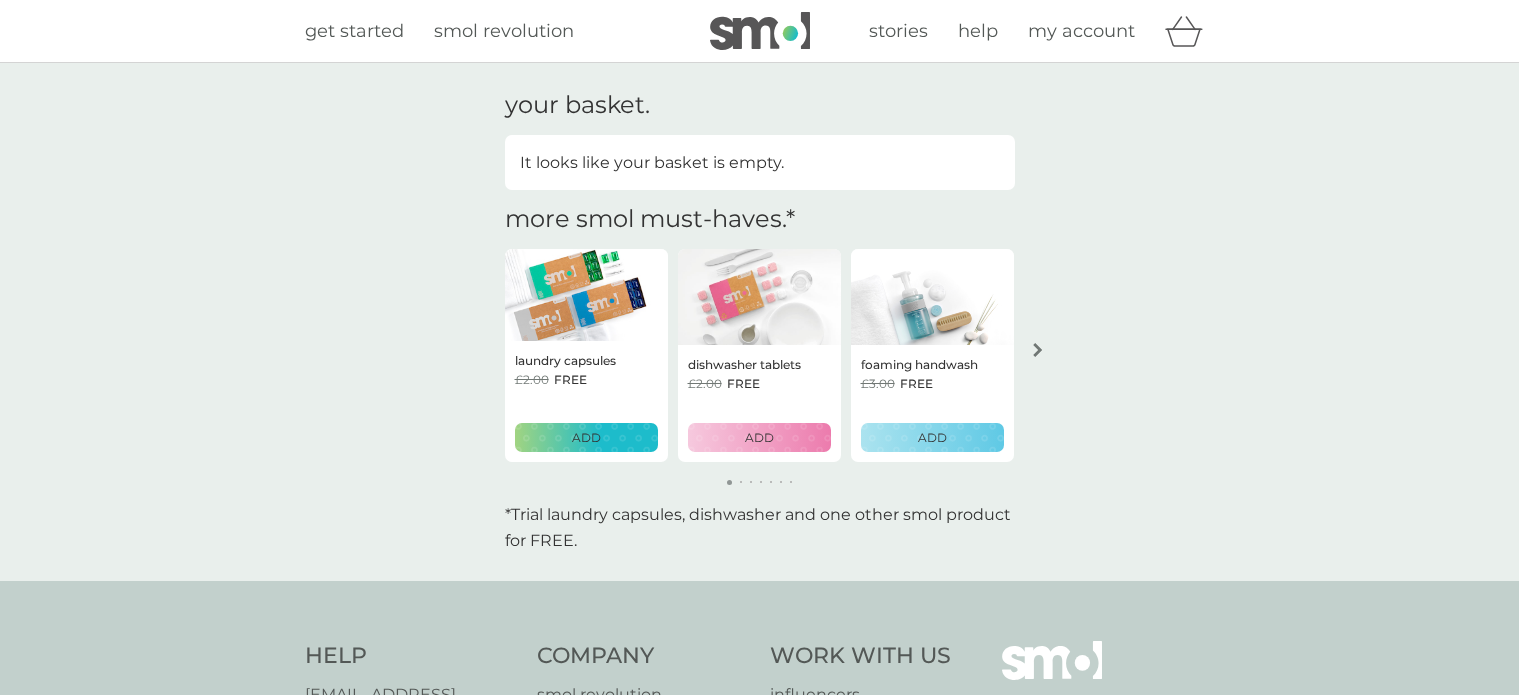 scroll, scrollTop: 0, scrollLeft: 0, axis: both 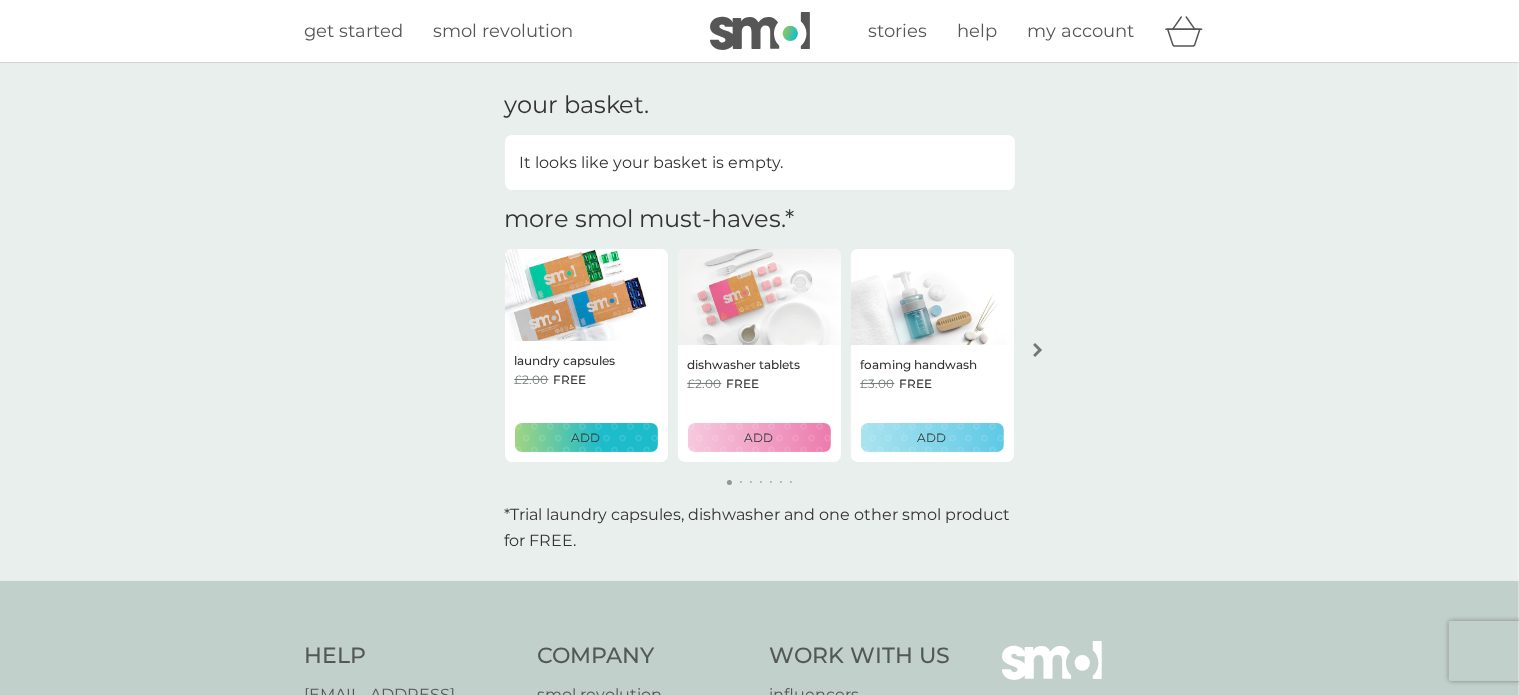 click on "my account" at bounding box center (1081, 31) 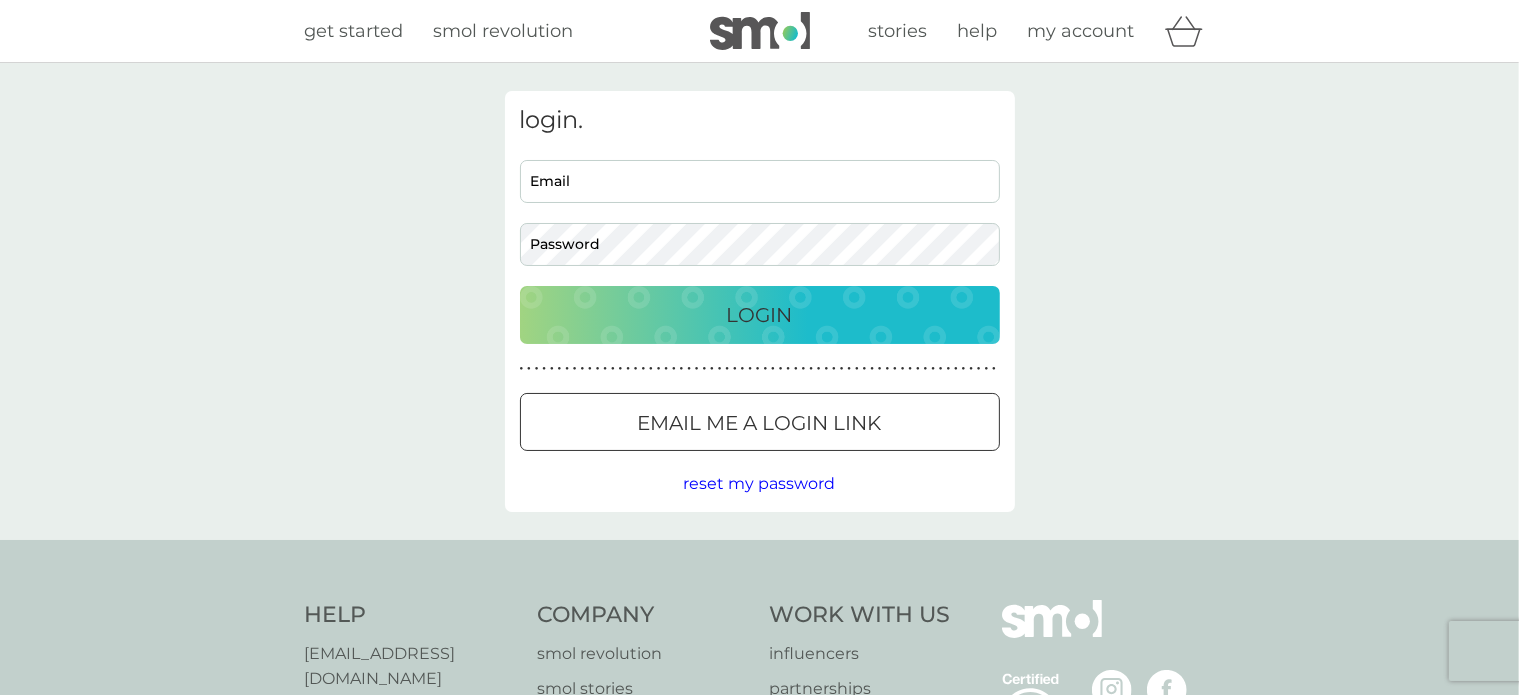 type on "[PERSON_NAME][EMAIL_ADDRESS][DOMAIN_NAME]" 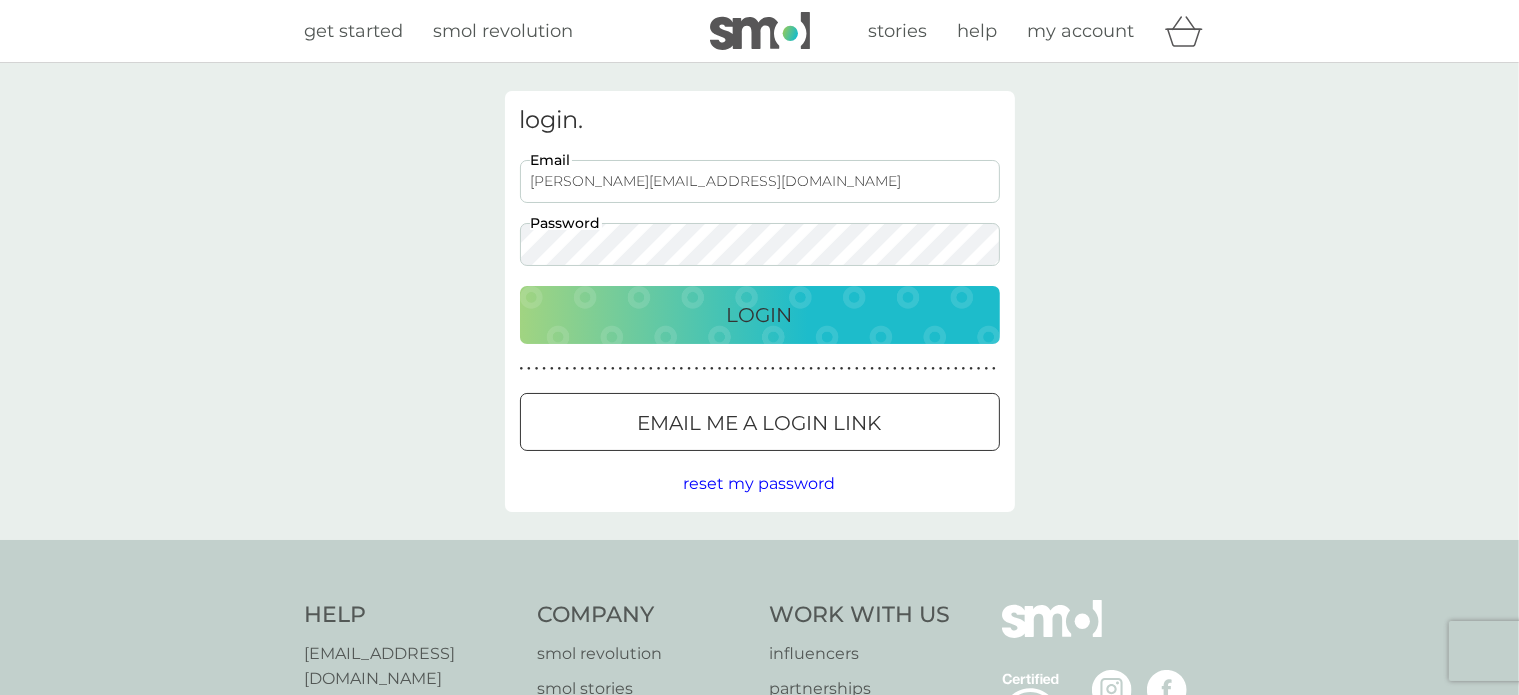 click on "Login" at bounding box center (760, 315) 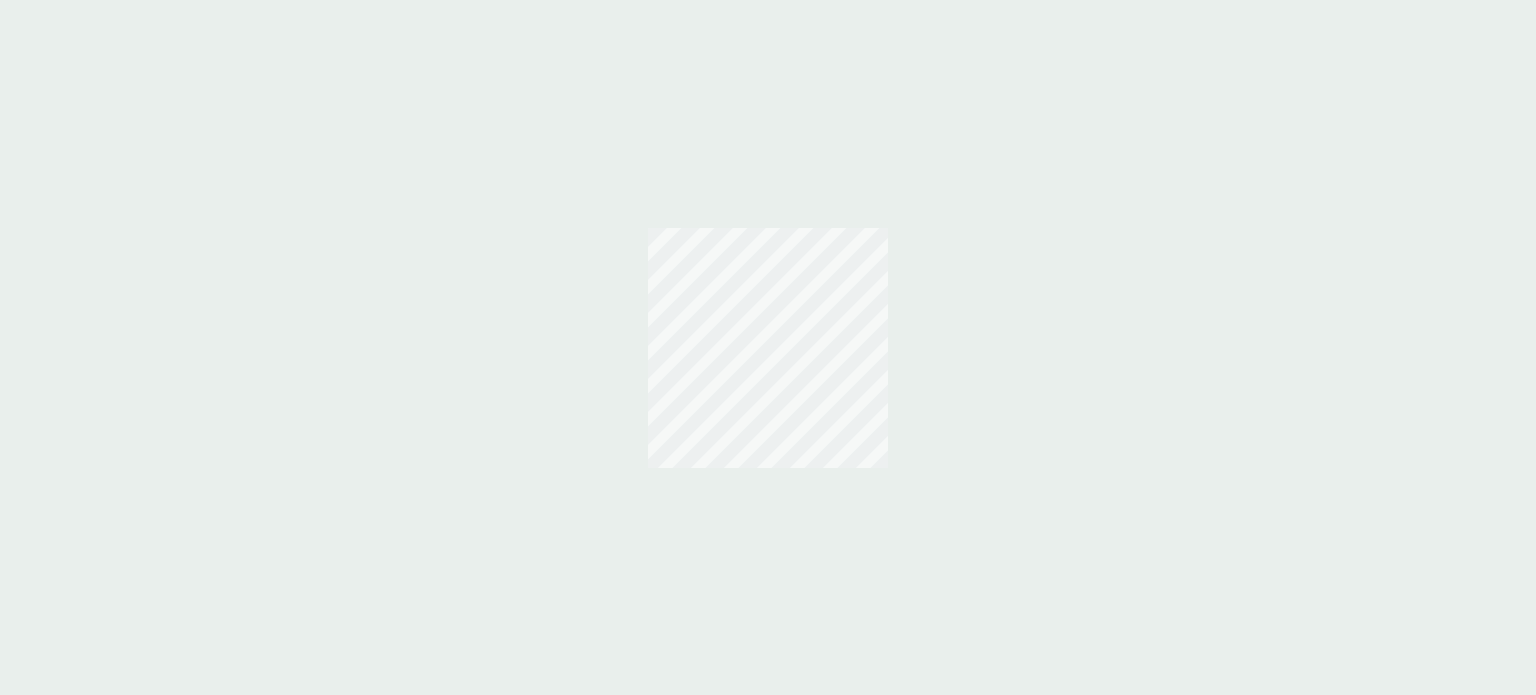 scroll, scrollTop: 0, scrollLeft: 0, axis: both 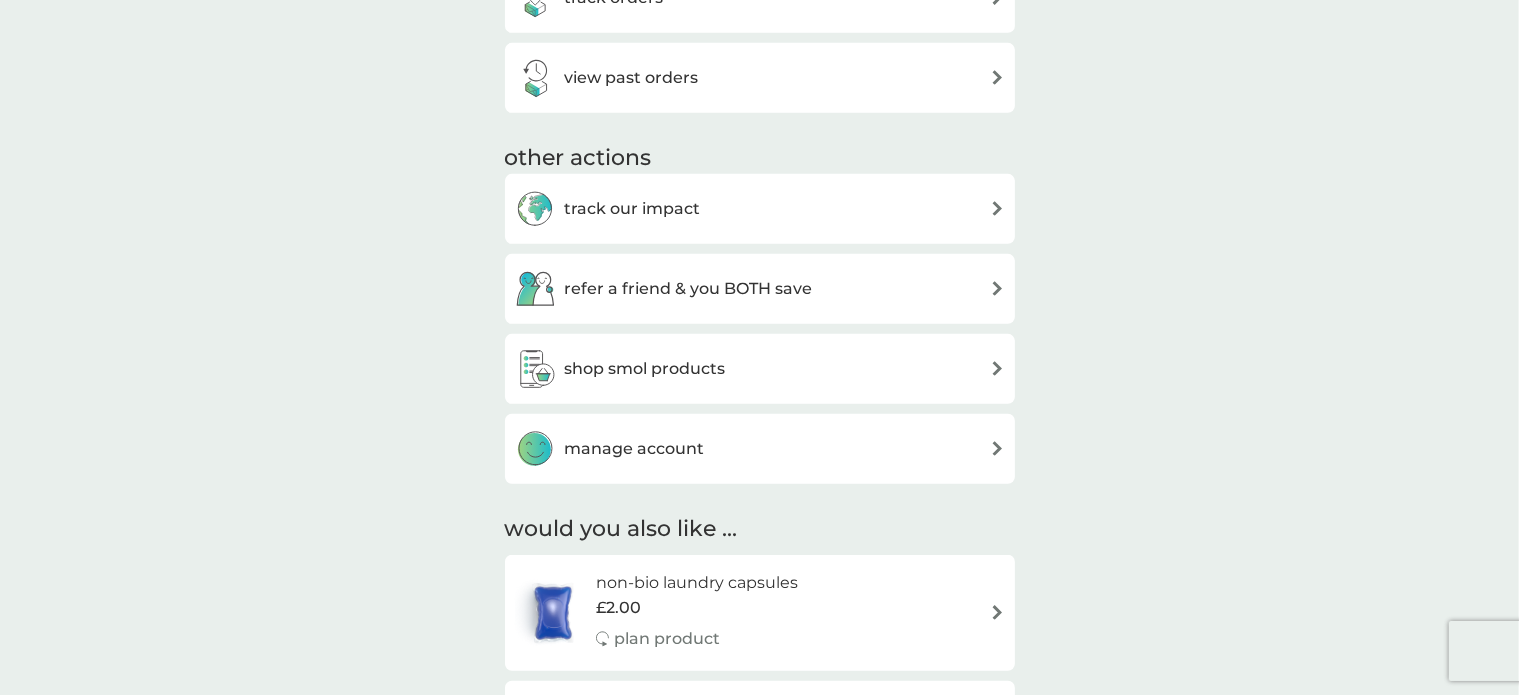 click on "shop smol products" at bounding box center (760, 369) 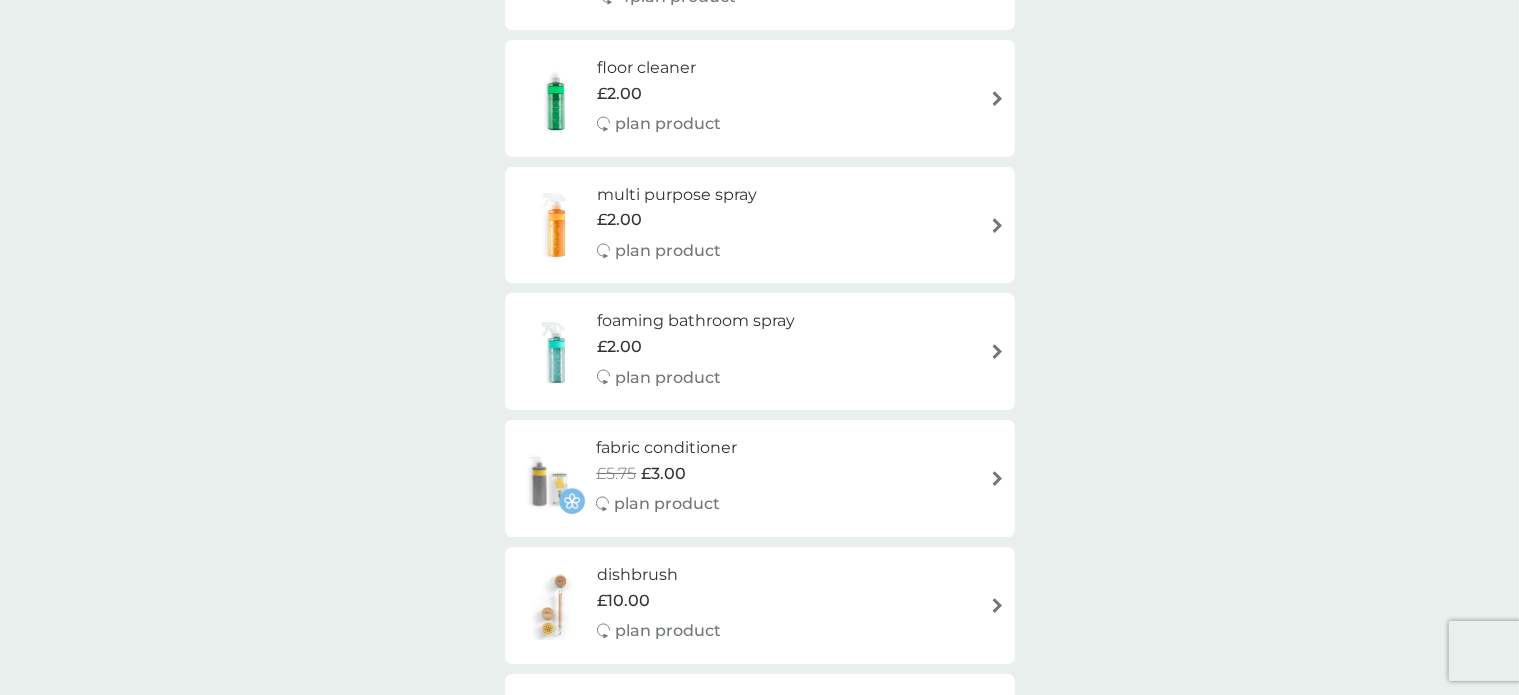 scroll, scrollTop: 912, scrollLeft: 0, axis: vertical 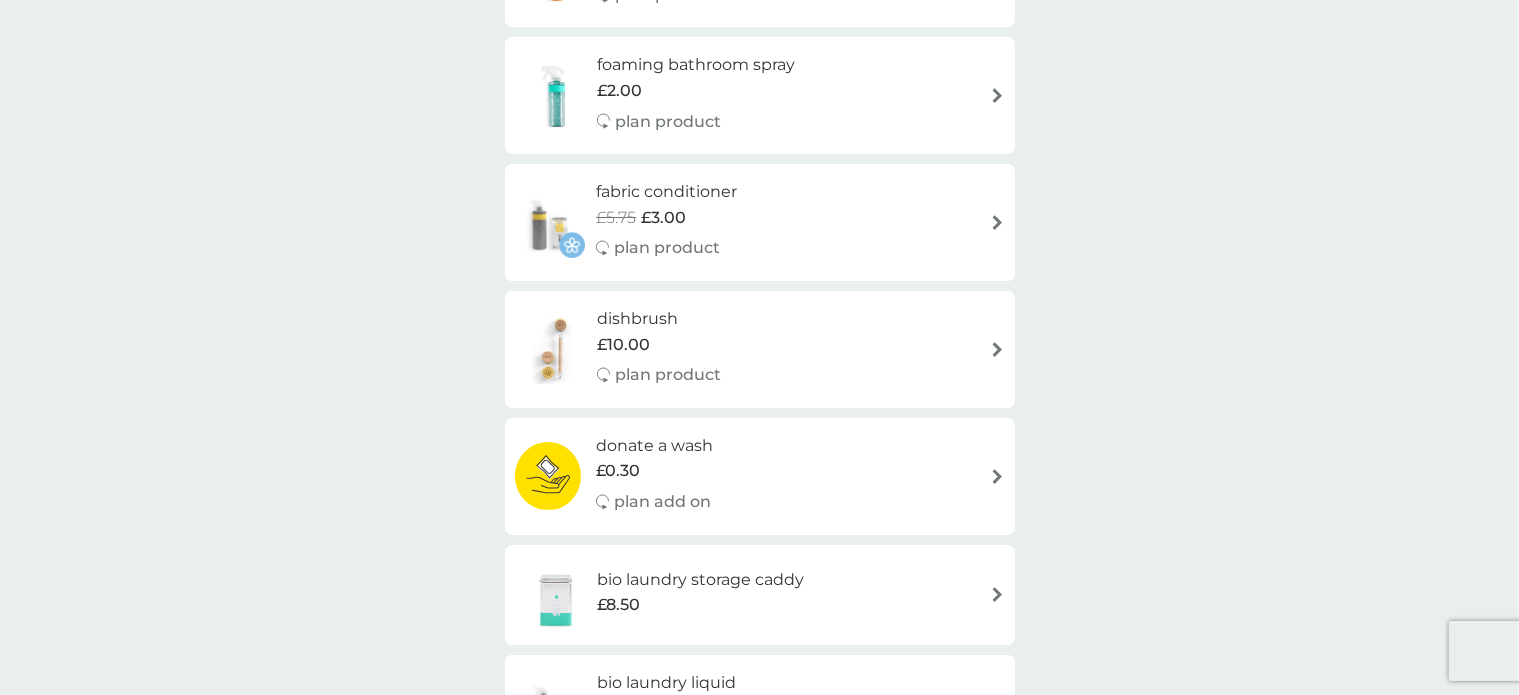 click at bounding box center (997, 222) 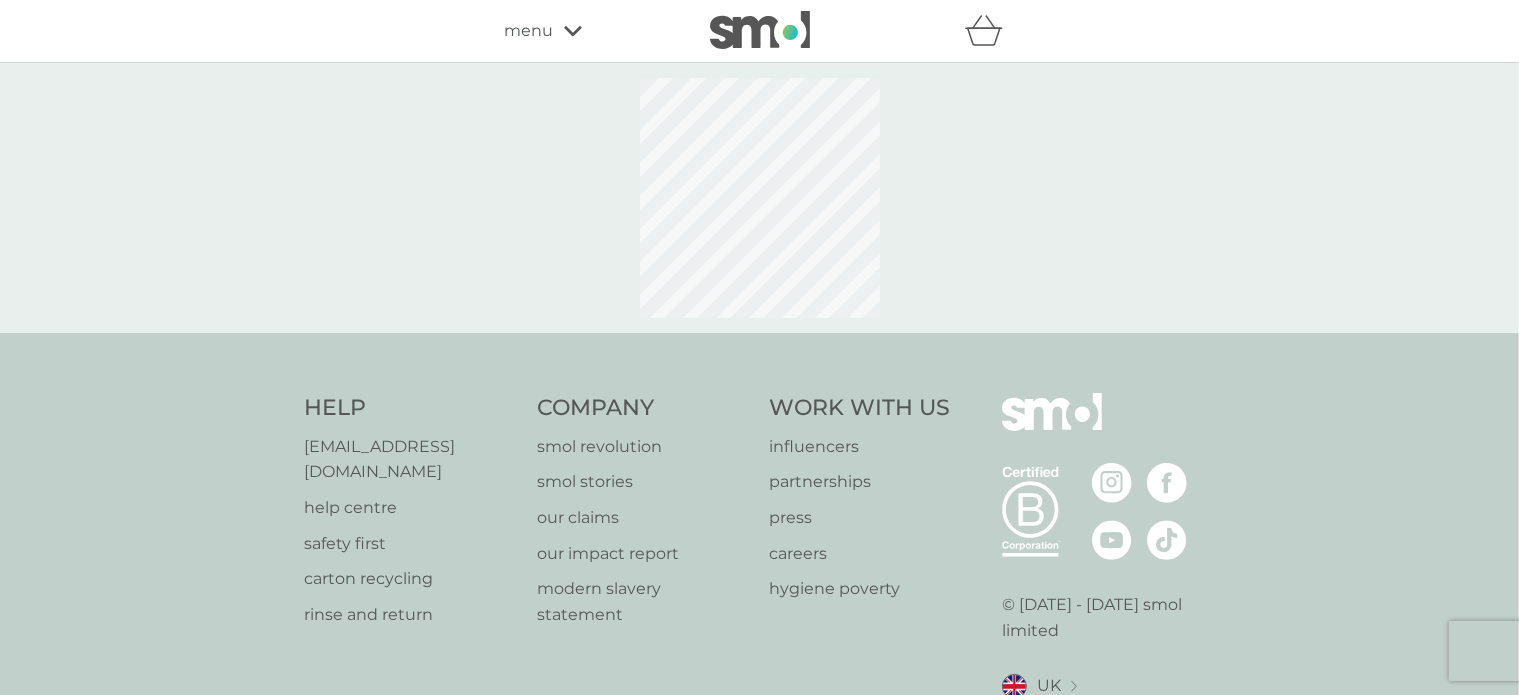 select on "182" 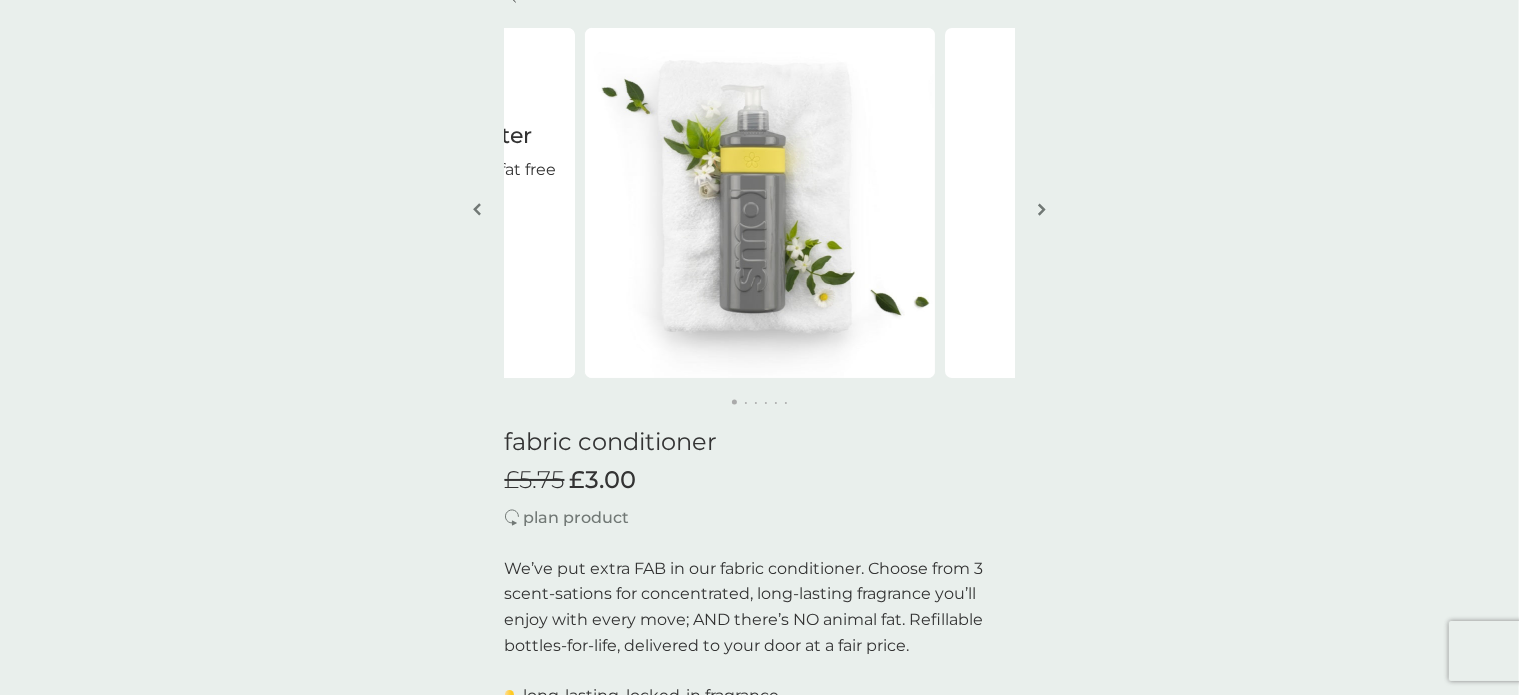 scroll, scrollTop: 0, scrollLeft: 0, axis: both 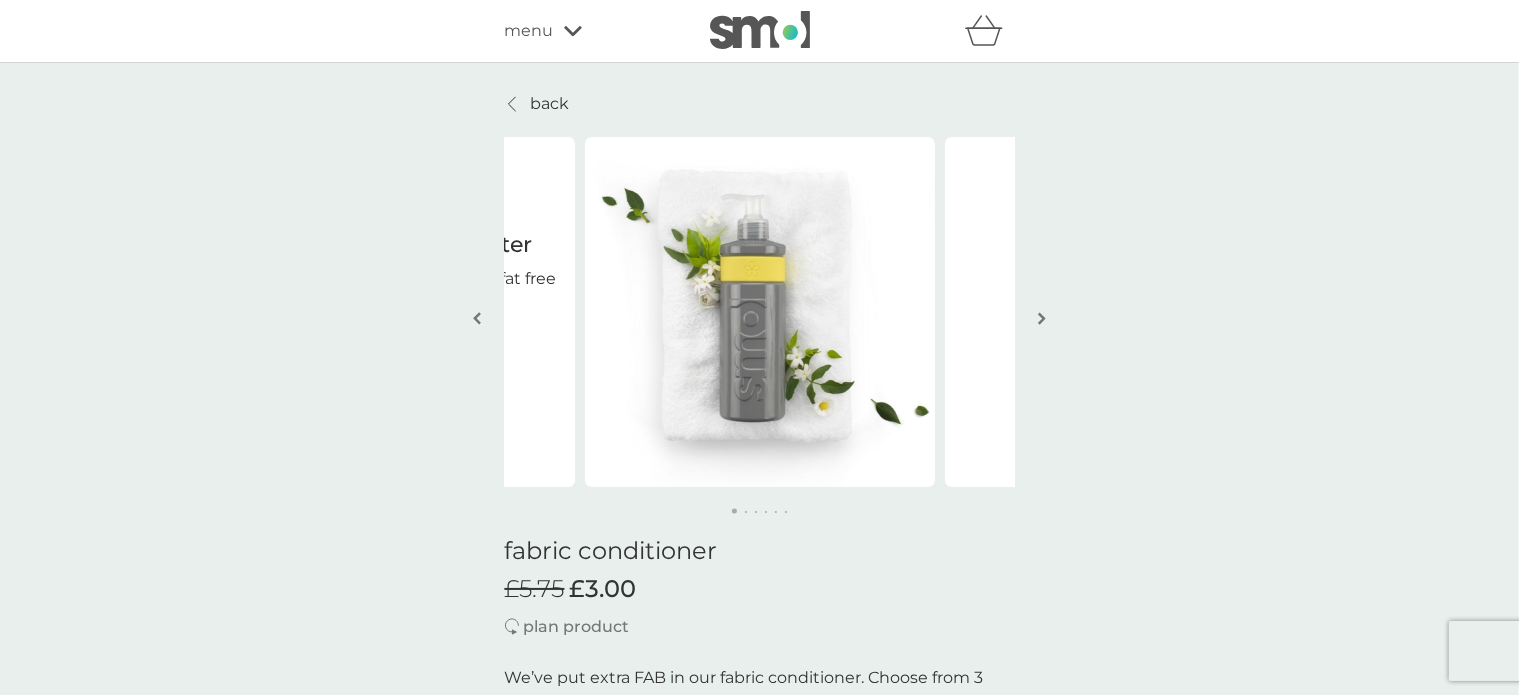 click at bounding box center (760, 30) 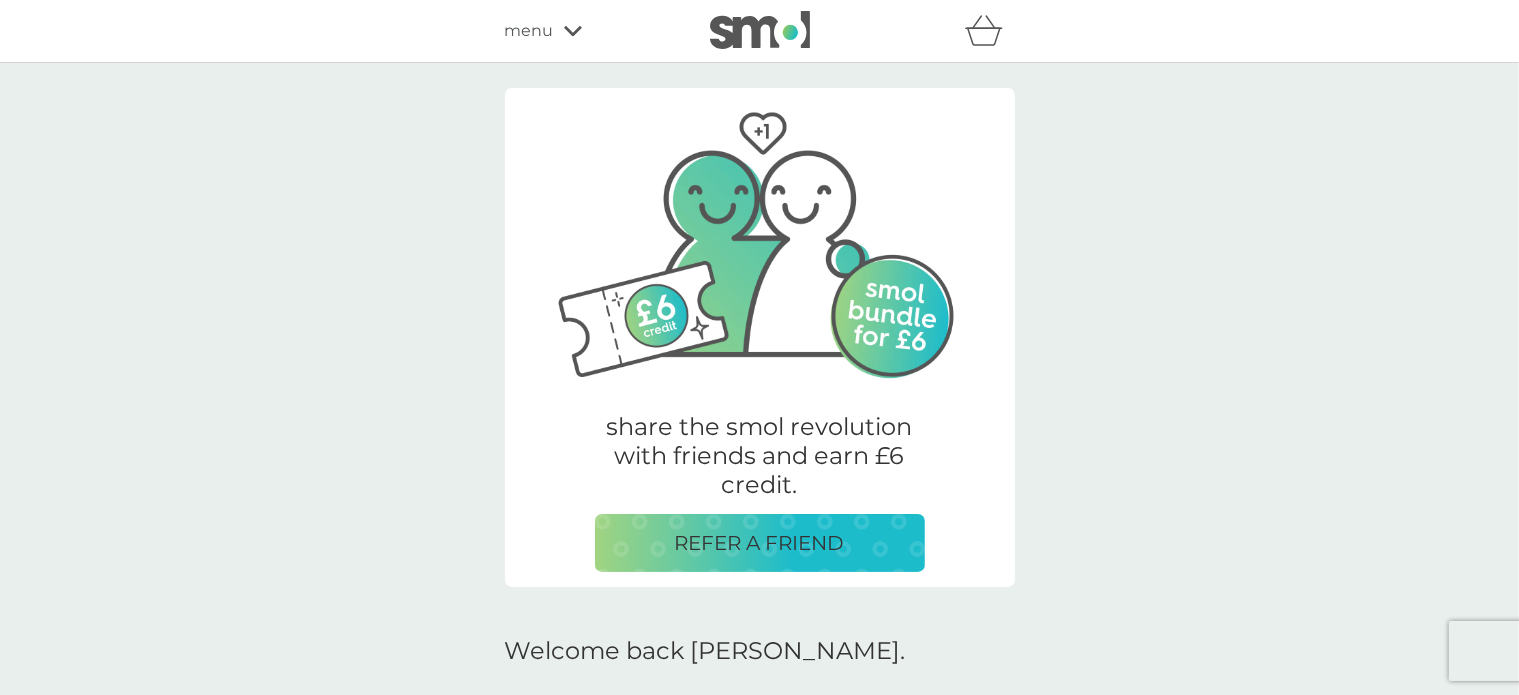 click on "menu" at bounding box center [529, 31] 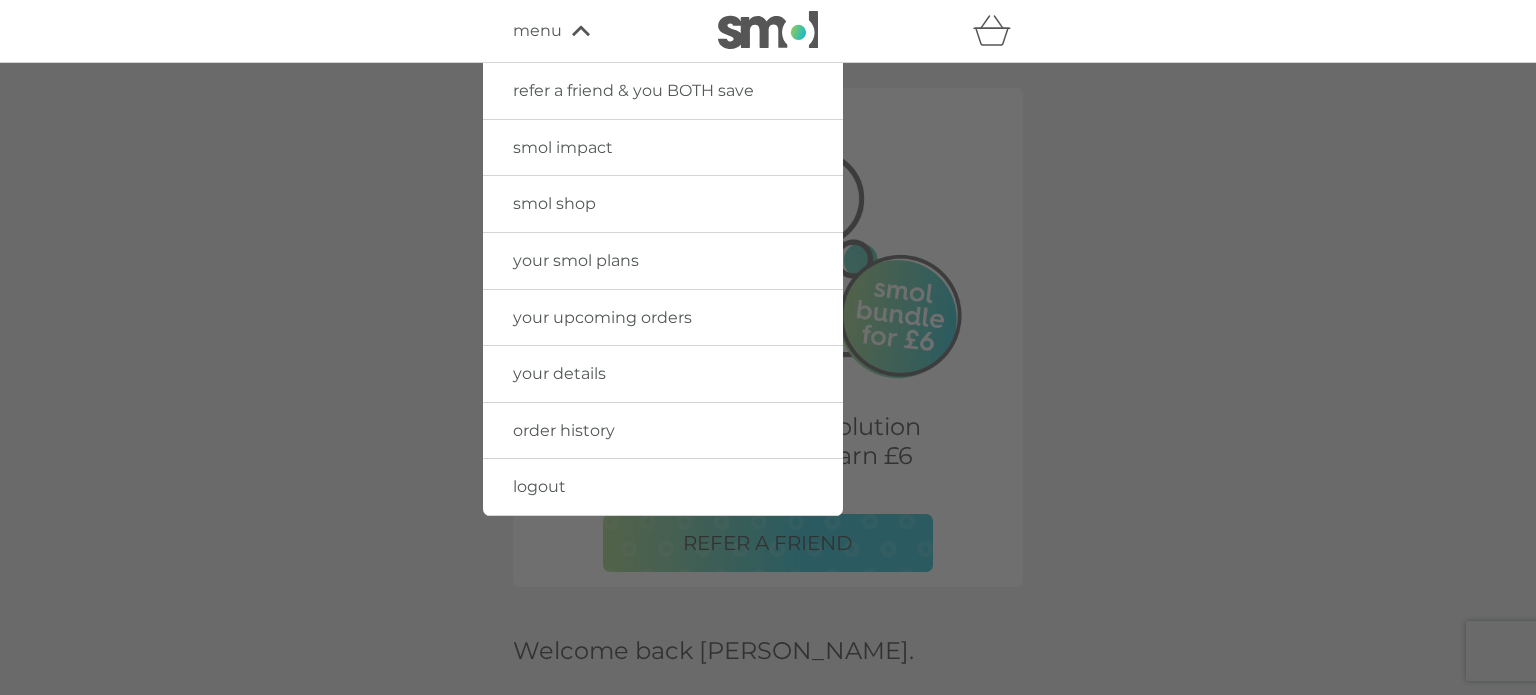 click on "smol shop" at bounding box center (554, 203) 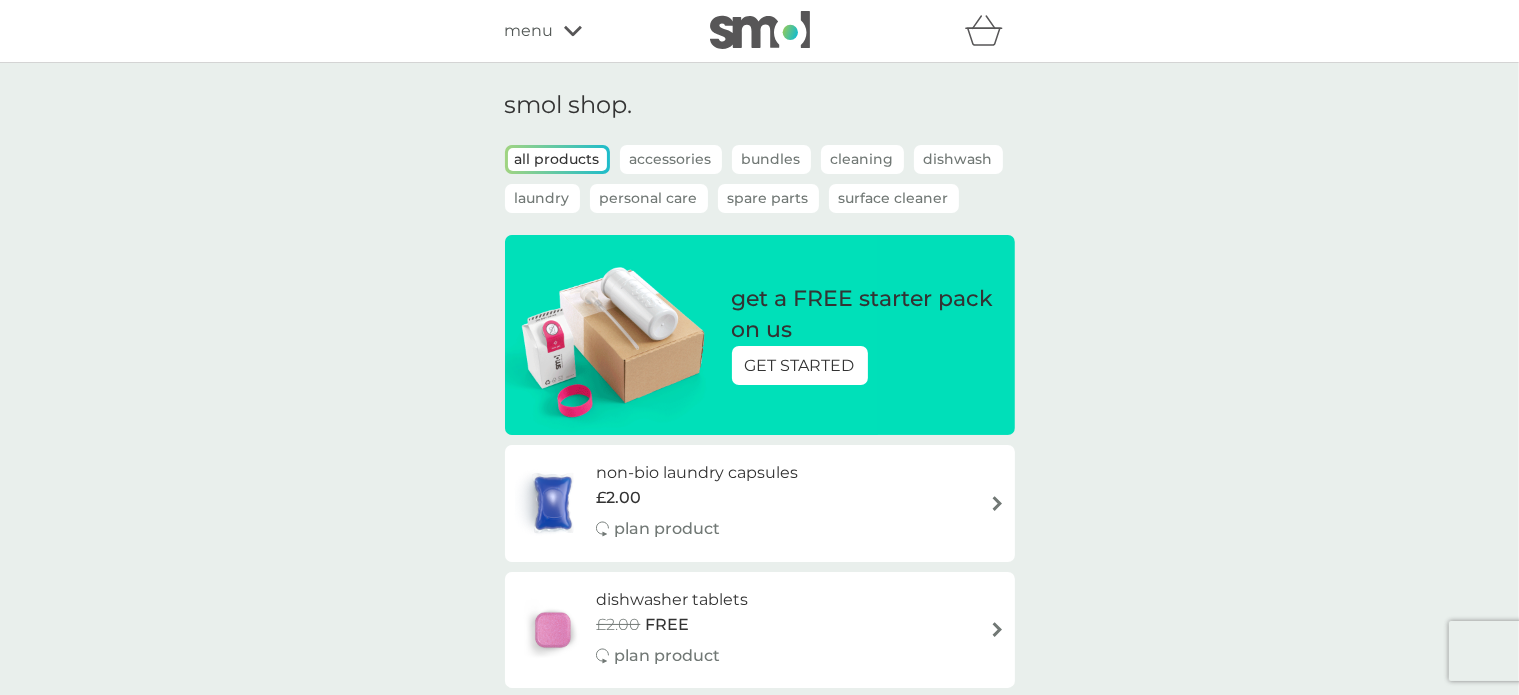 click on "menu" at bounding box center [590, 31] 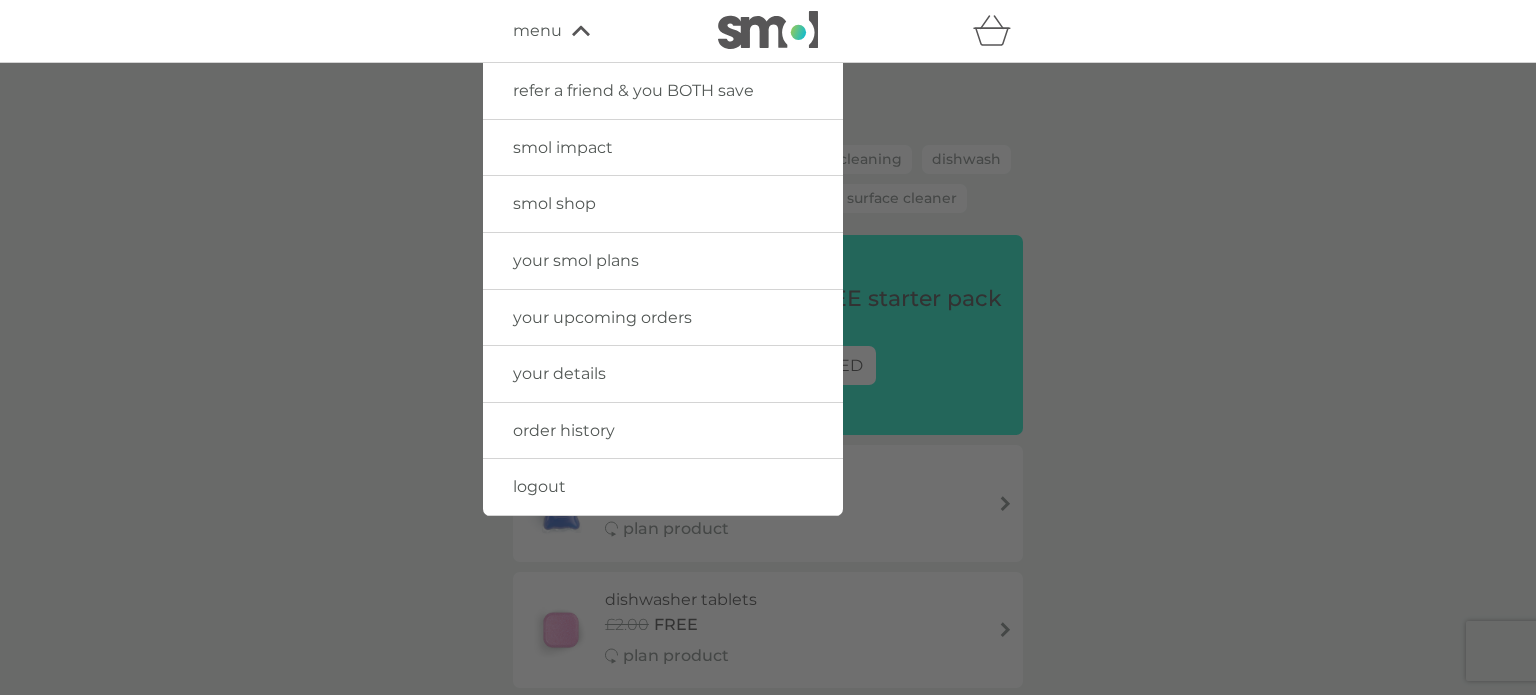 click at bounding box center [768, 410] 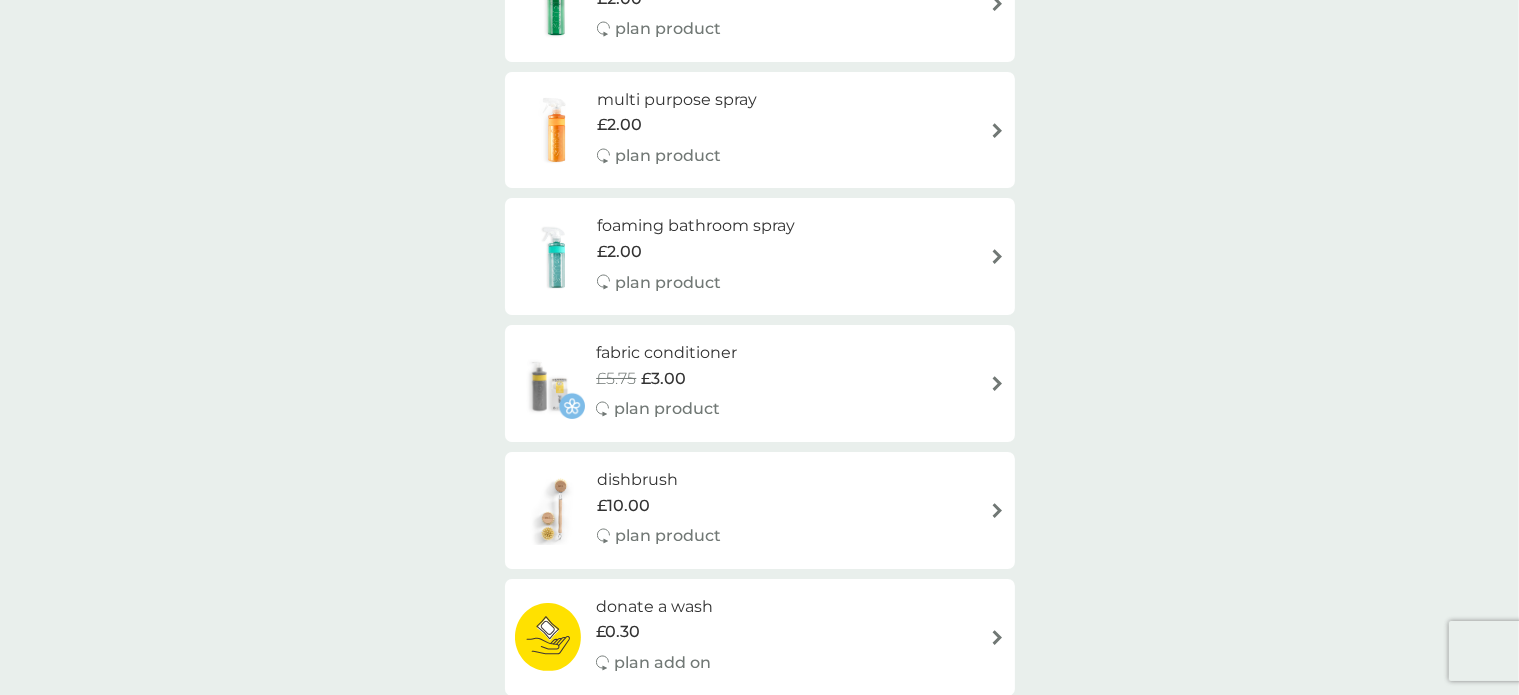 scroll, scrollTop: 1008, scrollLeft: 0, axis: vertical 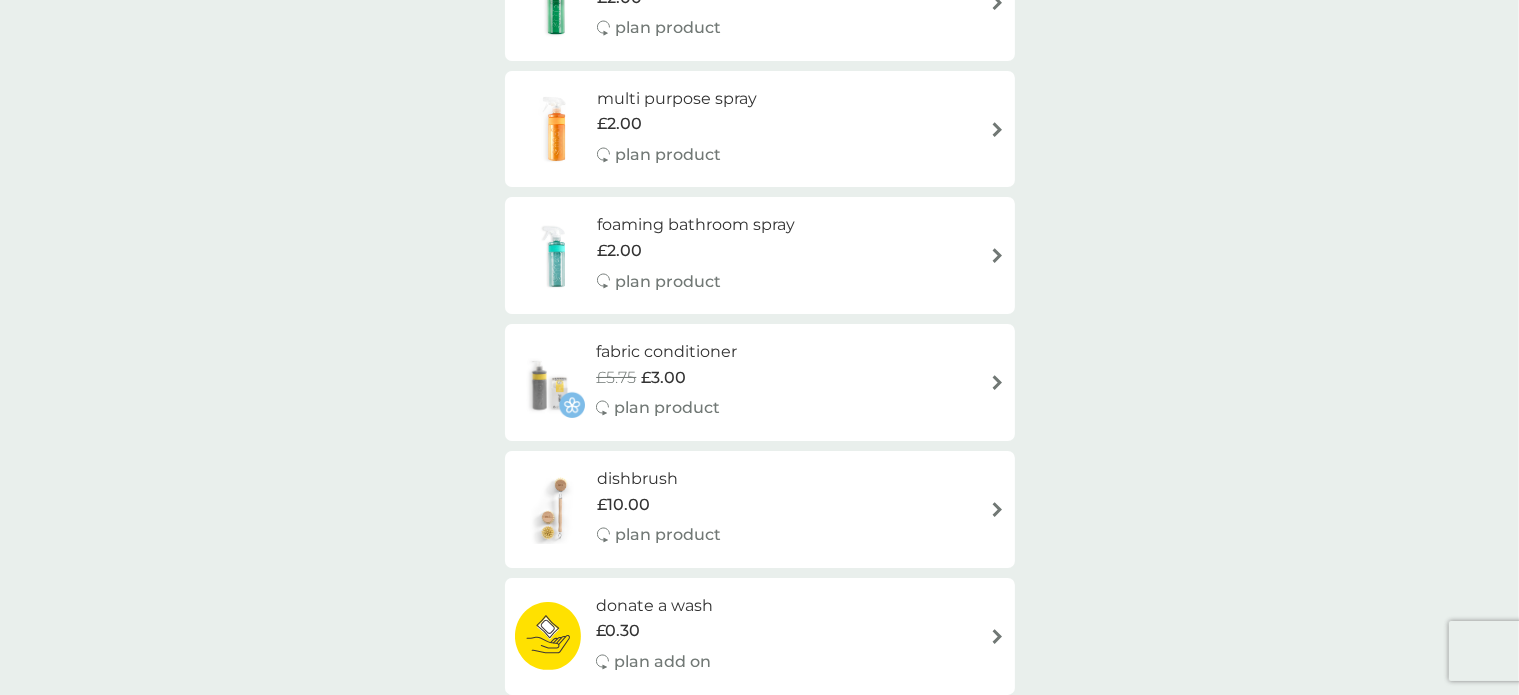 click on "fabric conditioner £5.75 £3.00 plan product" at bounding box center [760, 382] 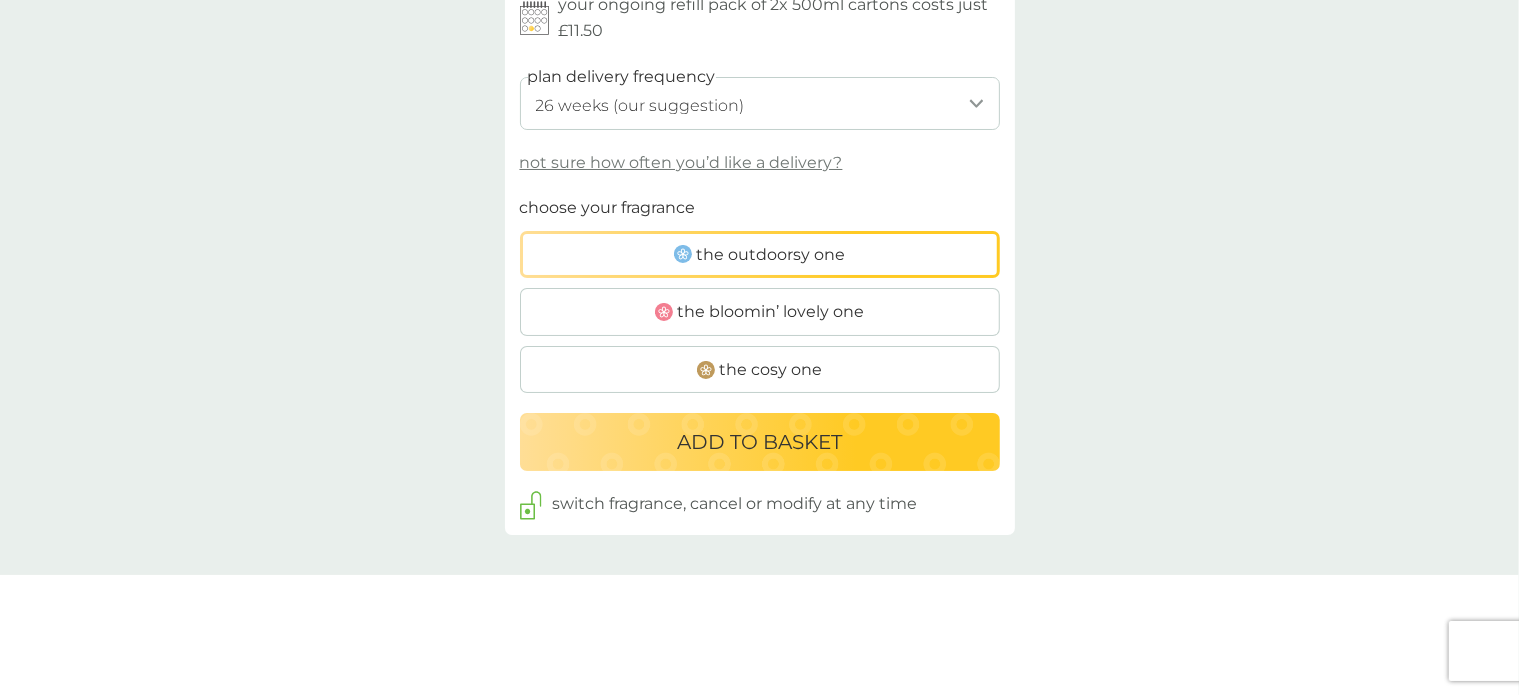 scroll, scrollTop: 1116, scrollLeft: 0, axis: vertical 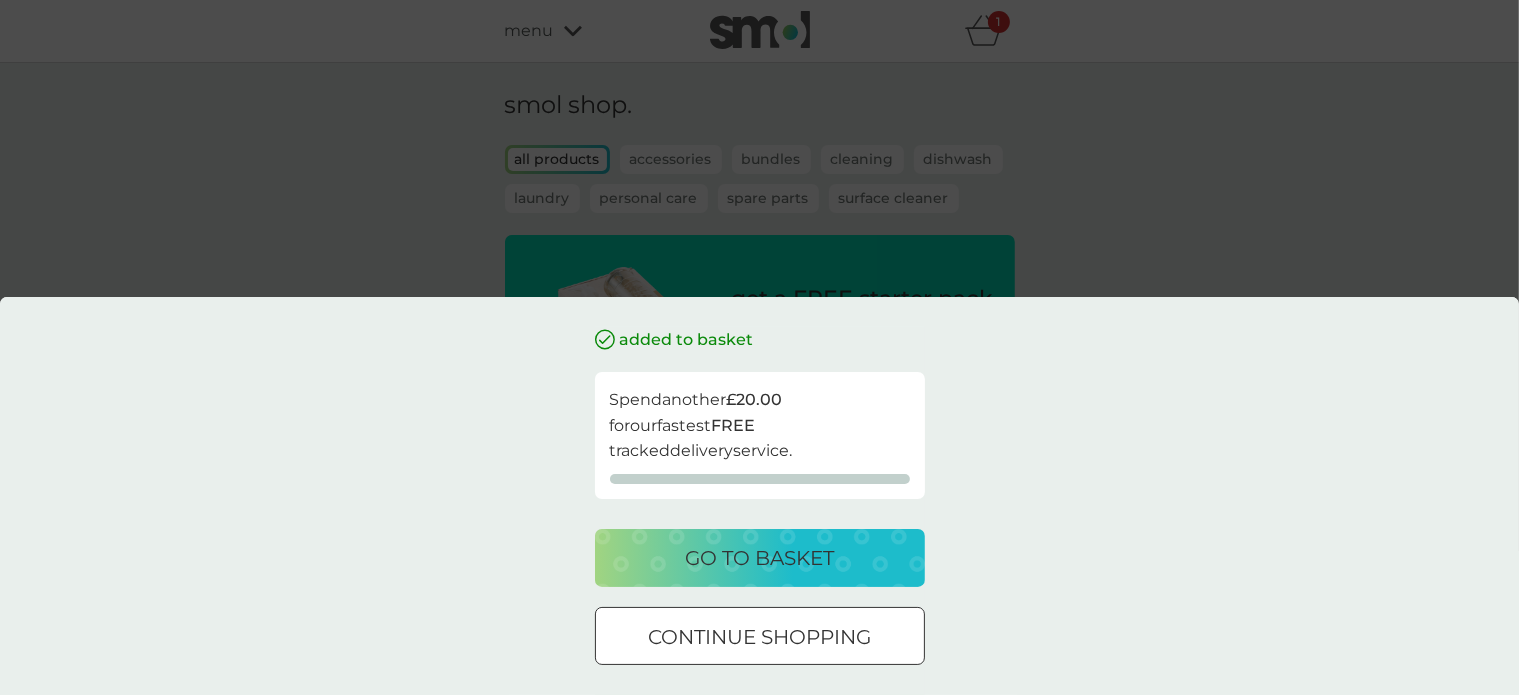 click on "go to basket" at bounding box center (759, 558) 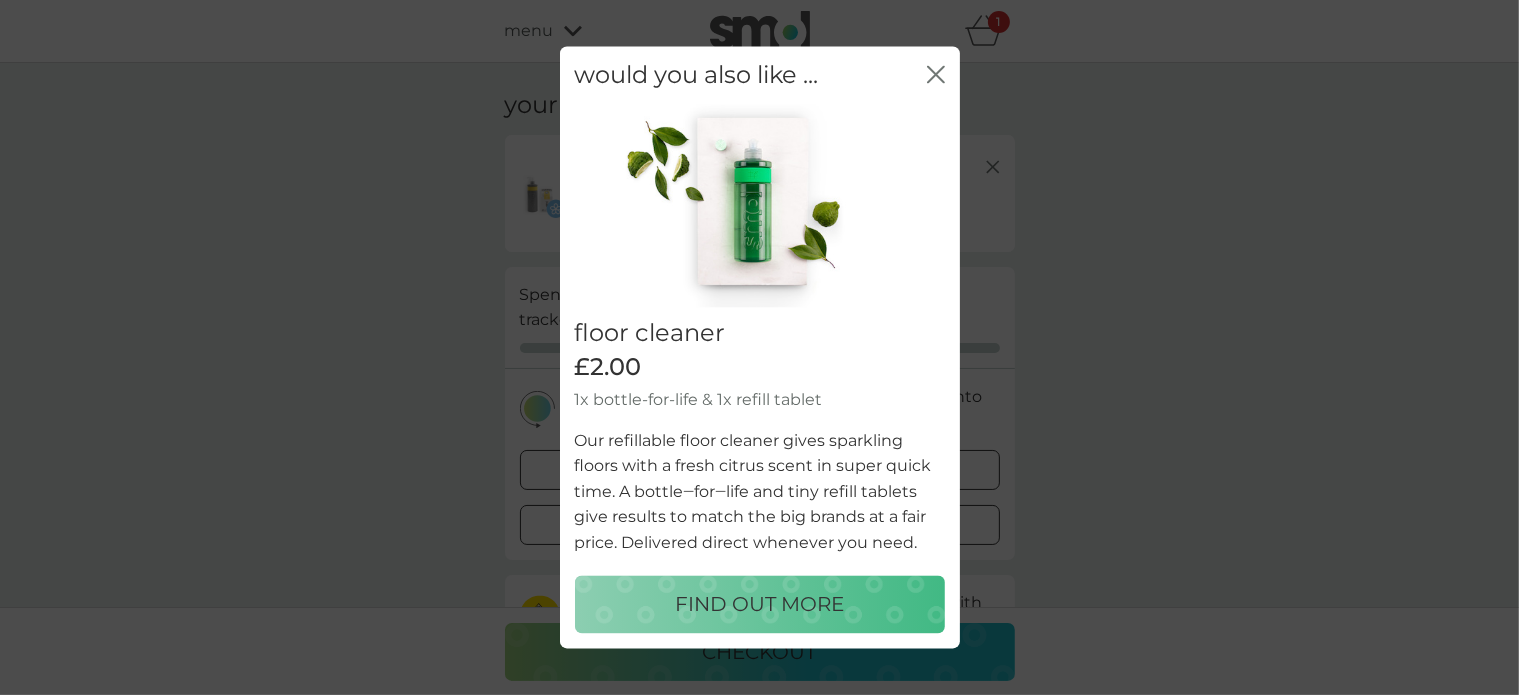 click 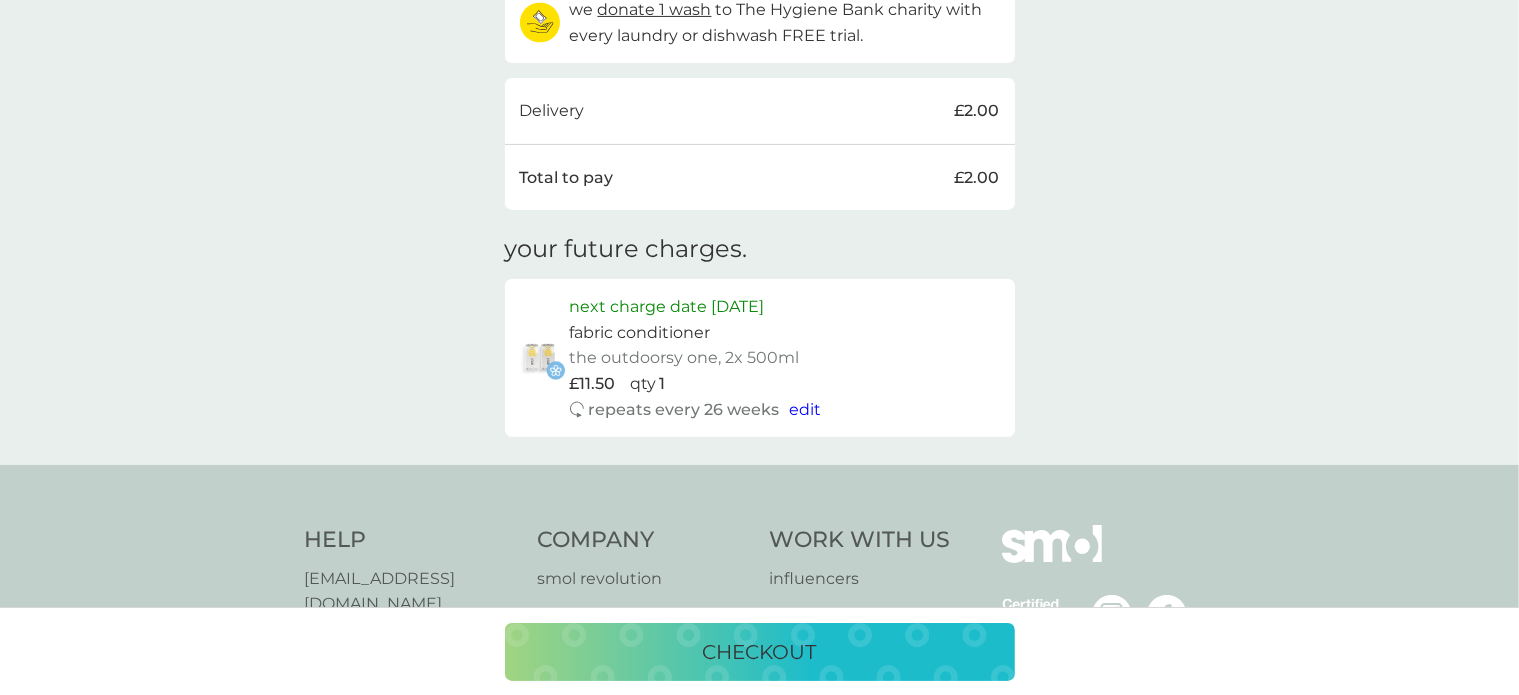 scroll, scrollTop: 595, scrollLeft: 0, axis: vertical 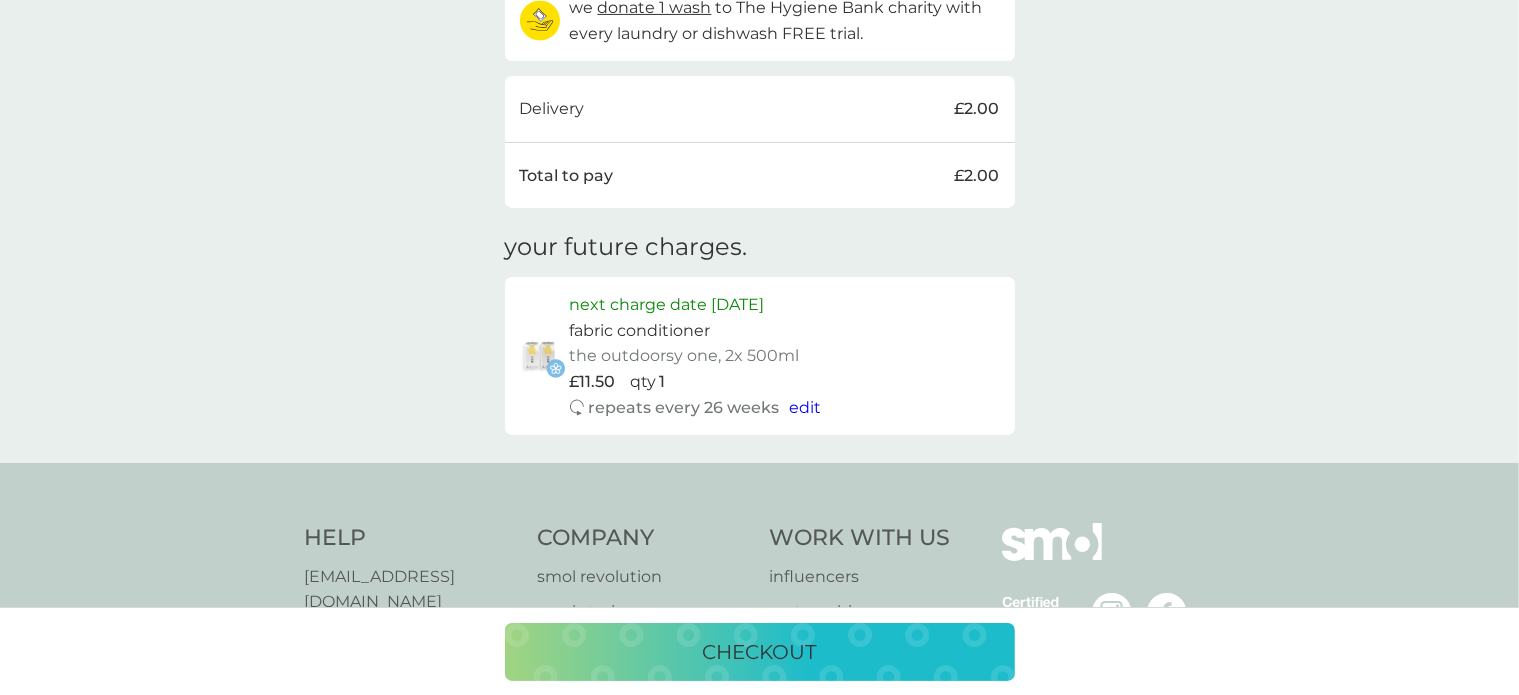 click on "edit" at bounding box center [806, 407] 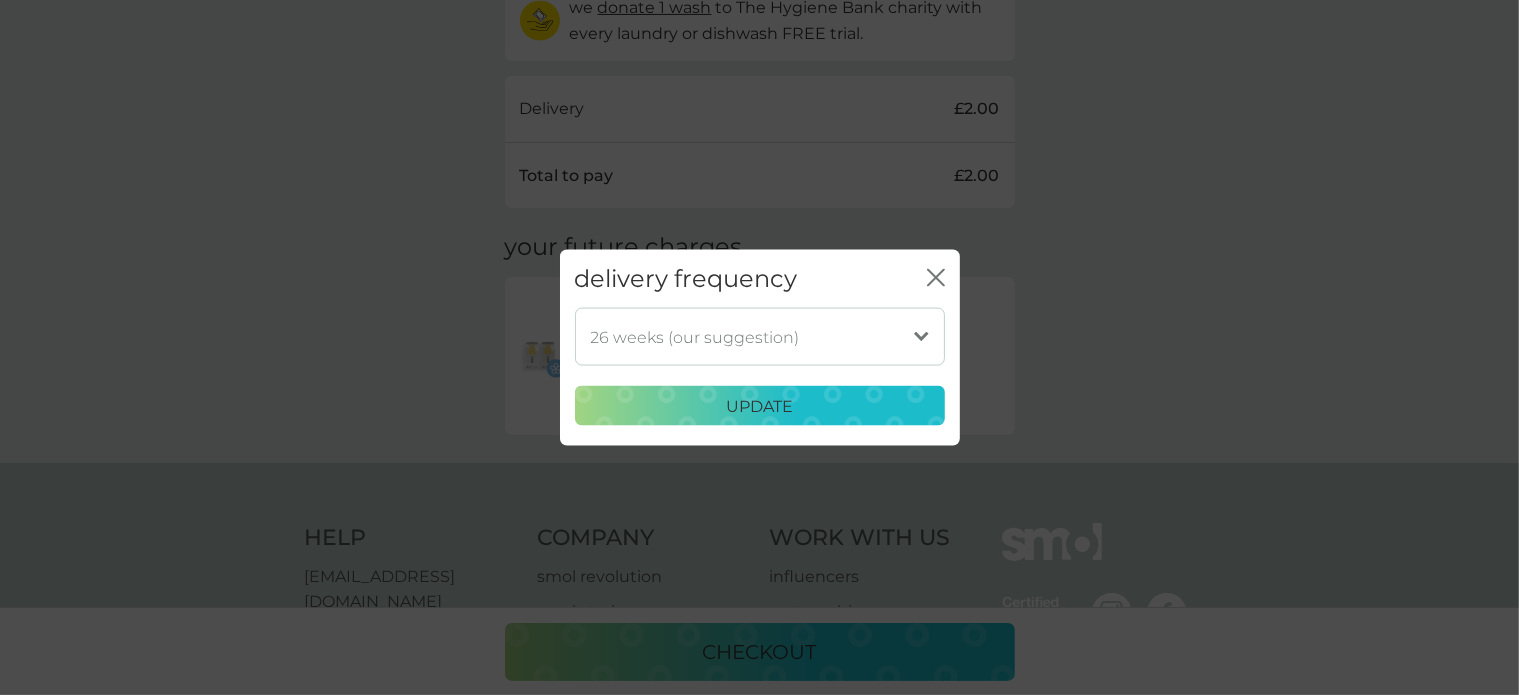 click on "1 week  2 weeks  3 weeks  4 weeks  5 weeks  6 weeks  7 weeks  8 weeks  9 weeks  10 weeks  11 weeks  12 weeks  13 weeks  14 weeks  15 weeks  16 weeks  17 weeks  18 weeks  19 weeks  20 weeks  21 weeks  22 weeks  23 weeks  24 weeks  25 weeks  26 weeks (our suggestion) 27 weeks  28 weeks  29 weeks  30 weeks  31 weeks  32 weeks  33 weeks  34 weeks  35 weeks" at bounding box center [760, 337] 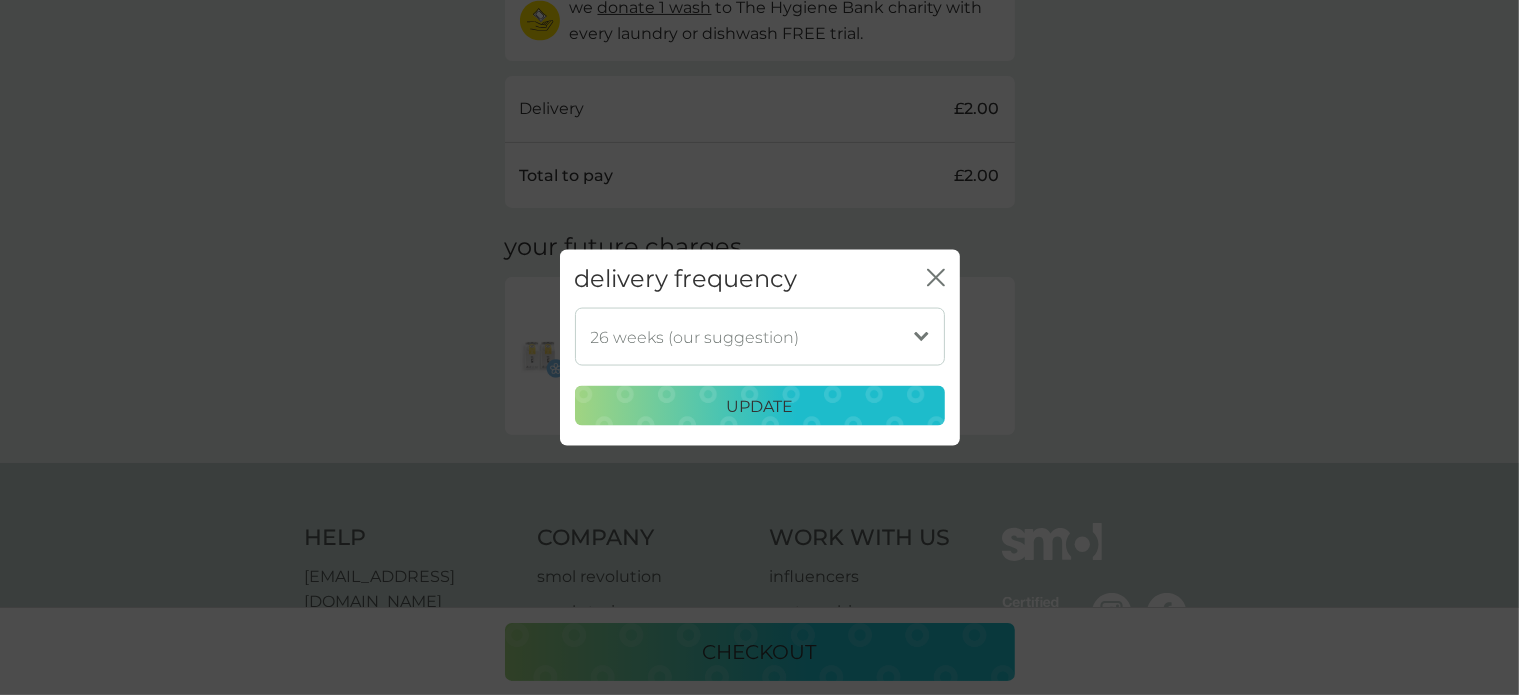 click on "delivery frequency close 1 week  2 weeks  3 weeks  4 weeks  5 weeks  6 weeks  7 weeks  8 weeks  9 weeks  10 weeks  11 weeks  12 weeks  13 weeks  14 weeks  15 weeks  16 weeks  17 weeks  18 weeks  19 weeks  20 weeks  21 weeks  22 weeks  23 weeks  24 weeks  25 weeks  26 weeks (our suggestion) 27 weeks  28 weeks  29 weeks  30 weeks  31 weeks  32 weeks  33 weeks  34 weeks  35 weeks  update" at bounding box center [759, 347] 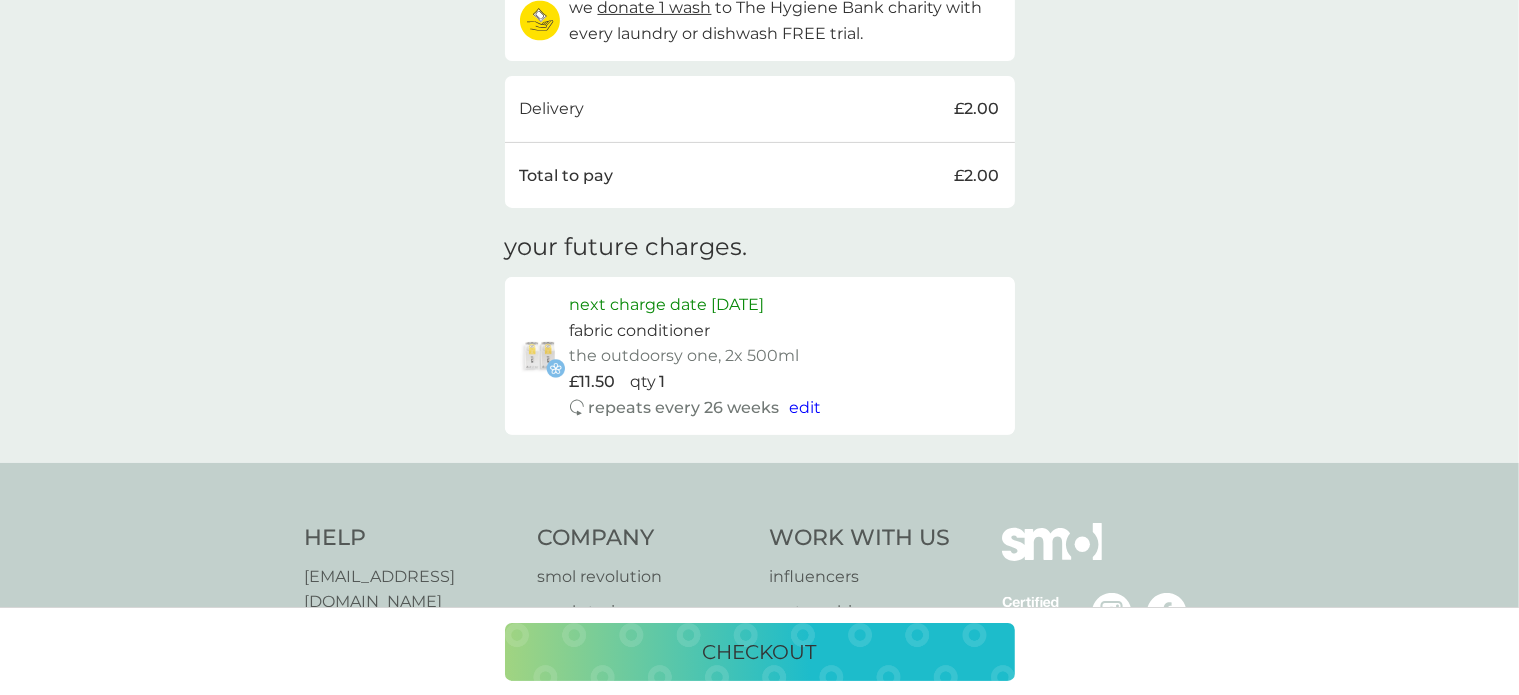 click on "checkout" at bounding box center (760, 652) 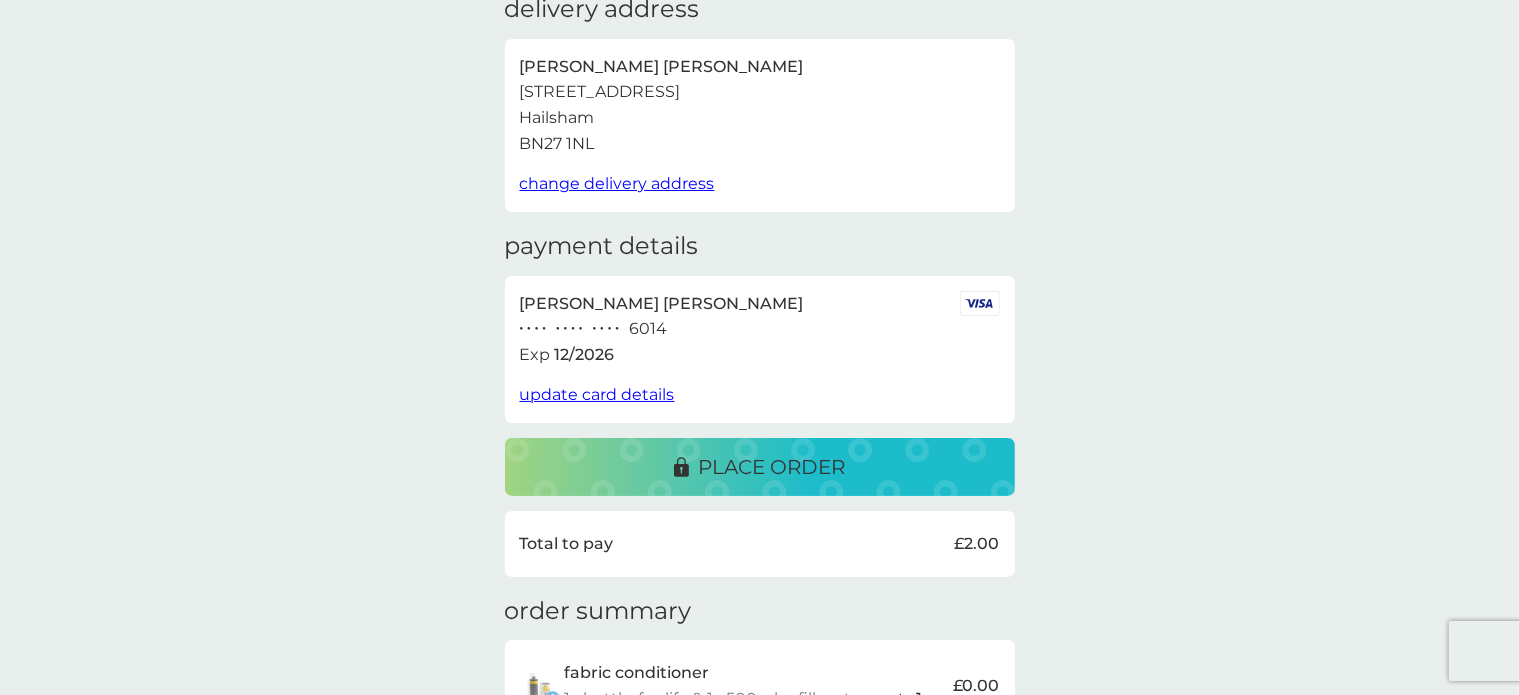 scroll, scrollTop: 95, scrollLeft: 0, axis: vertical 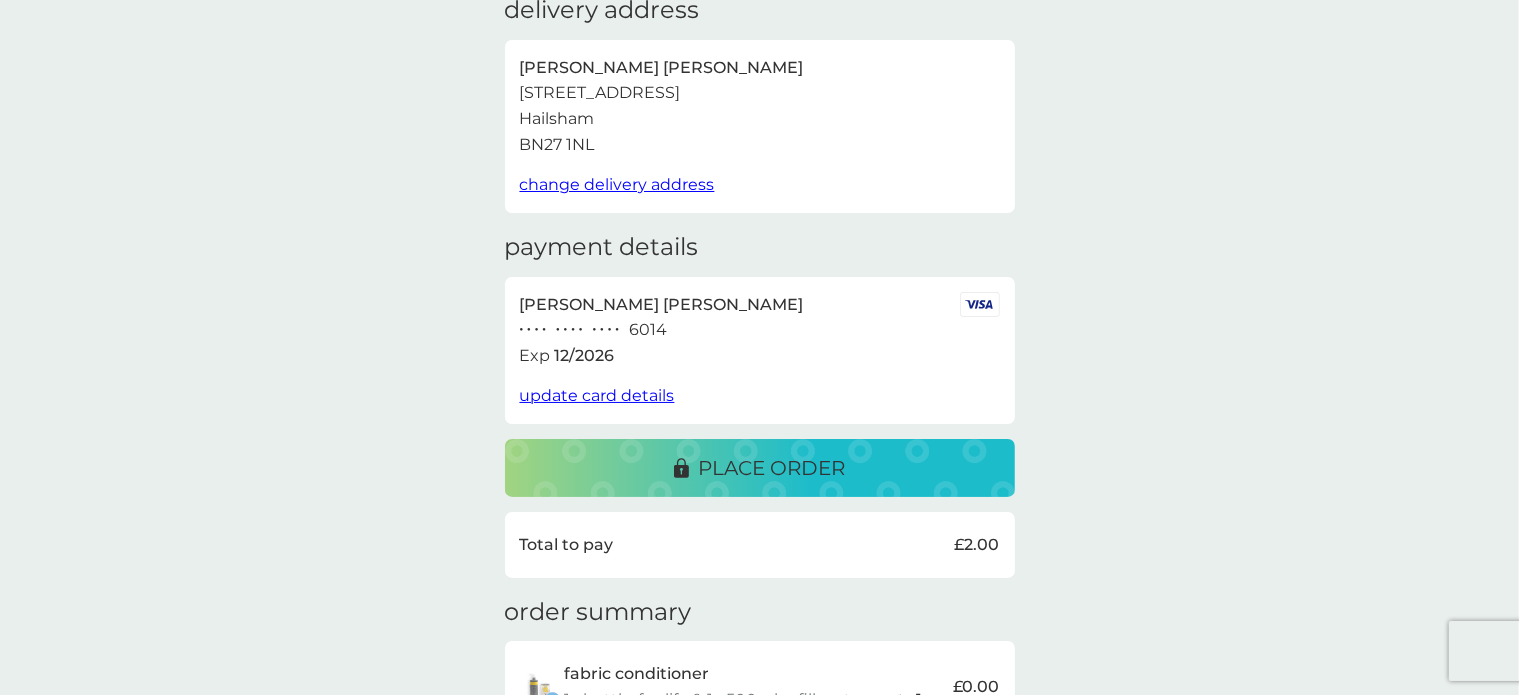 click on "place order" at bounding box center [772, 468] 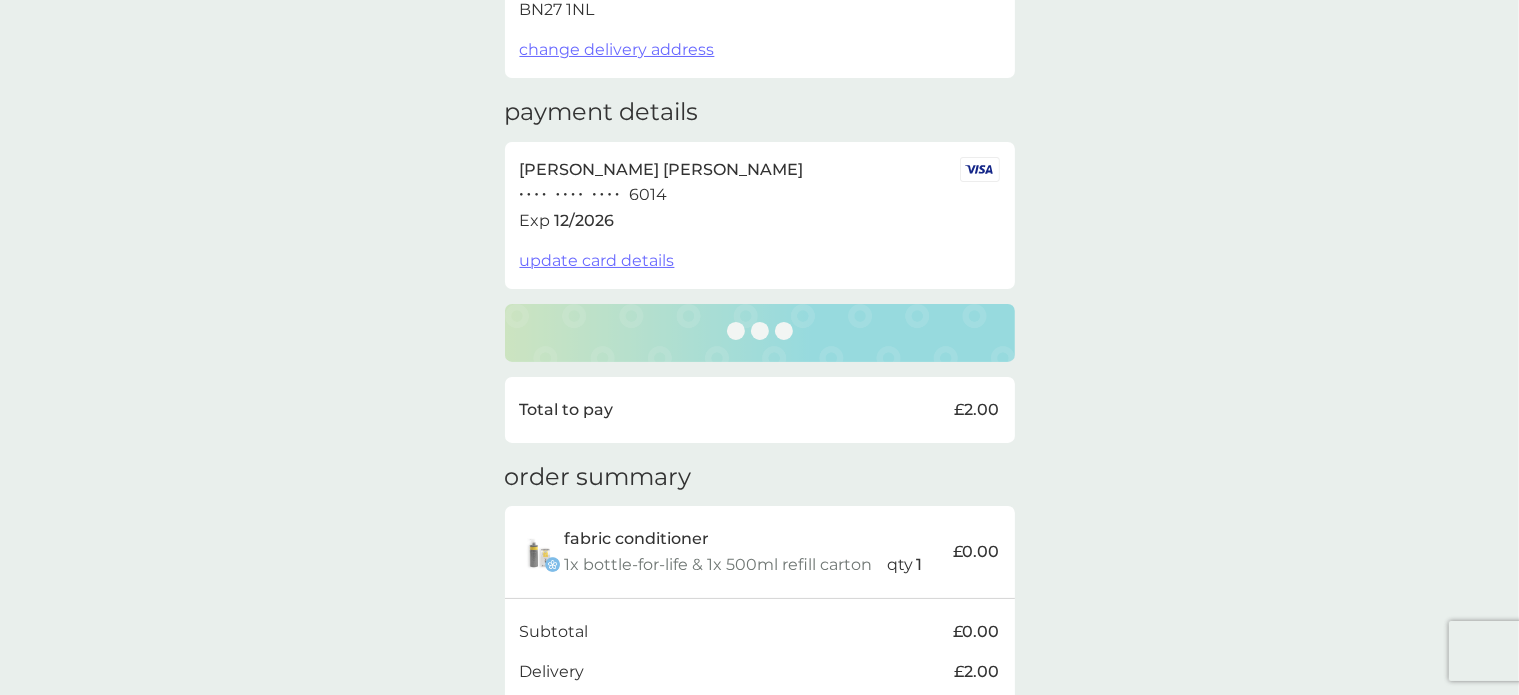 scroll, scrollTop: 231, scrollLeft: 0, axis: vertical 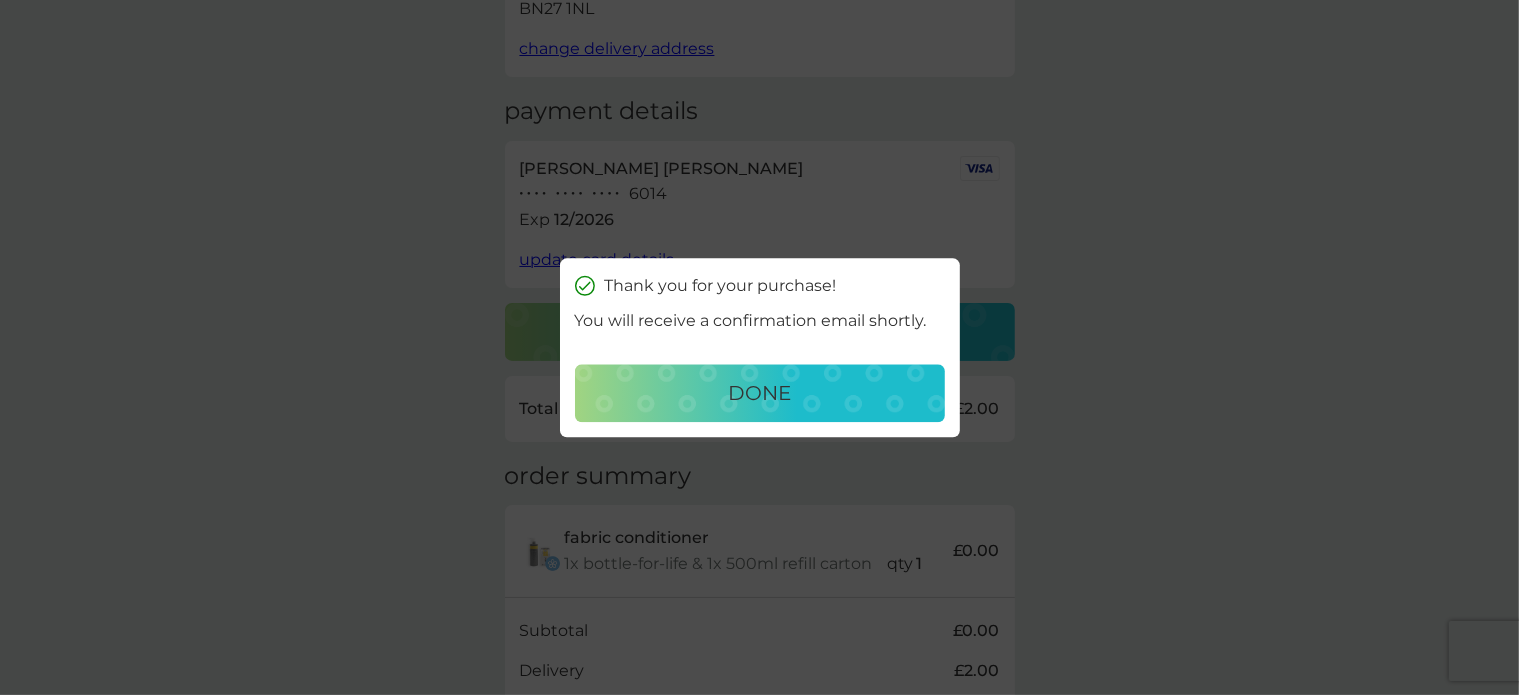 click on "done" at bounding box center [760, 393] 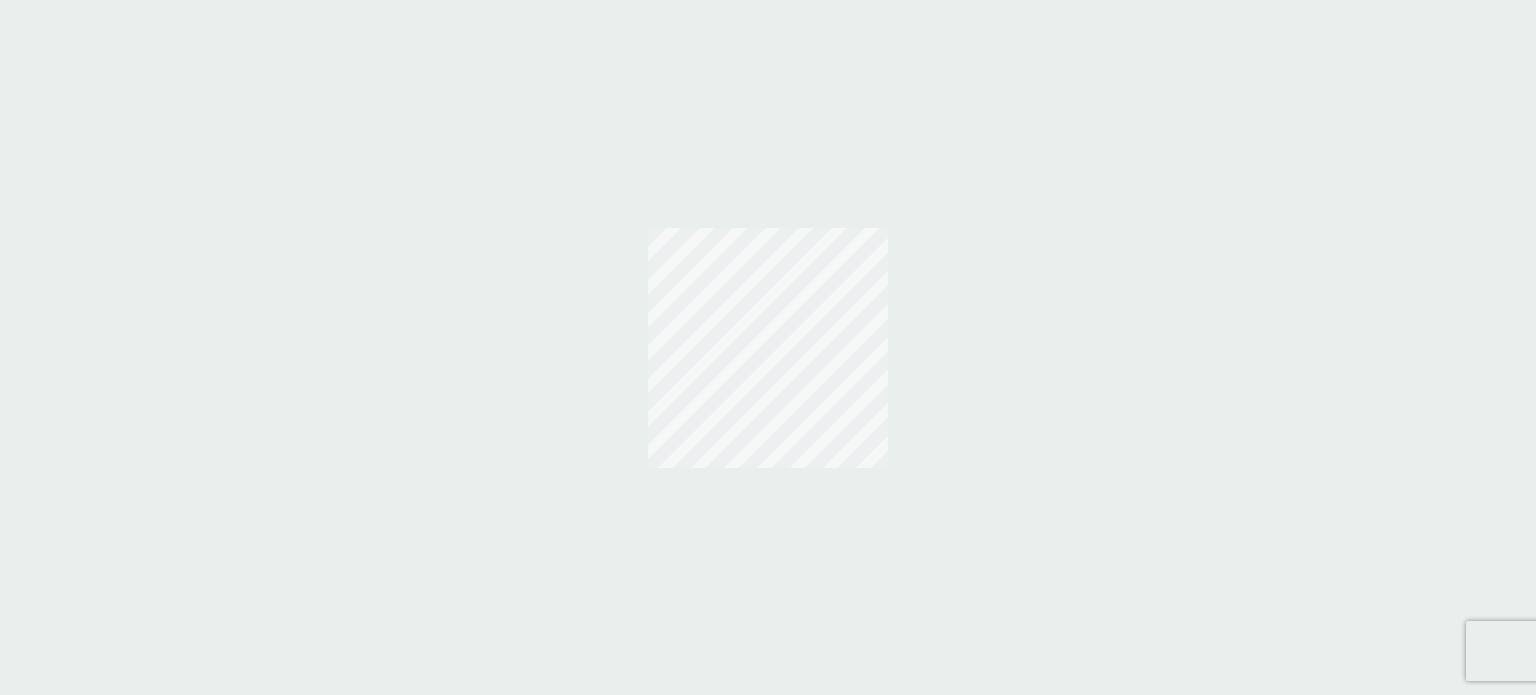 scroll, scrollTop: 0, scrollLeft: 0, axis: both 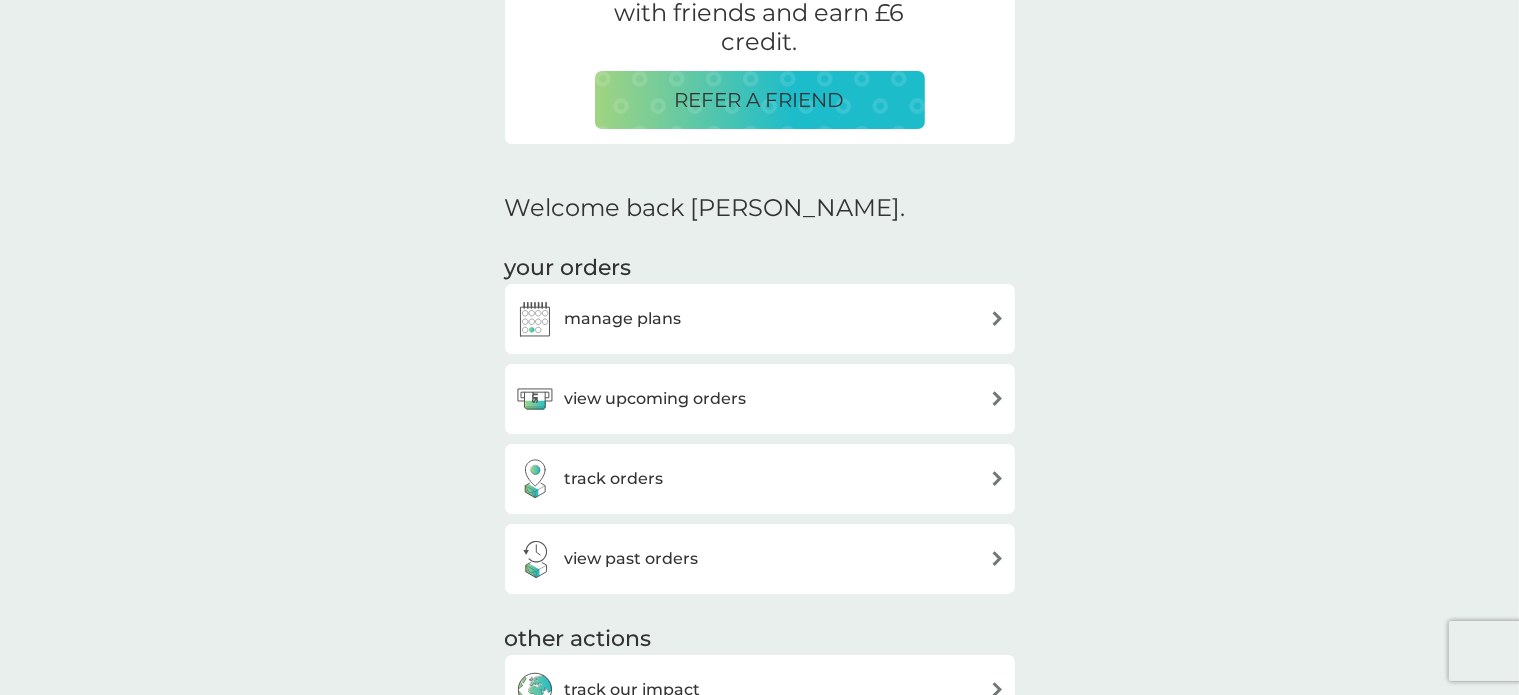 click on "manage plans" at bounding box center (760, 319) 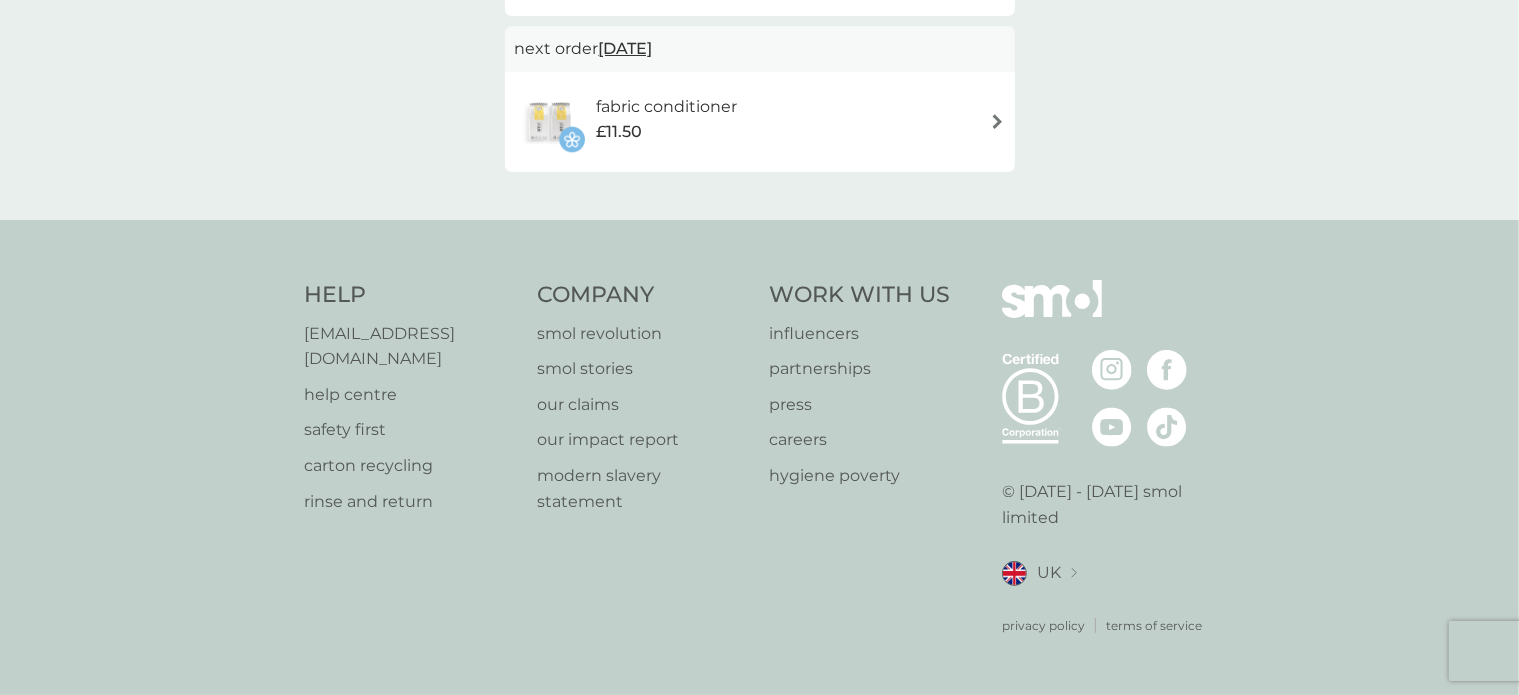 scroll, scrollTop: 0, scrollLeft: 0, axis: both 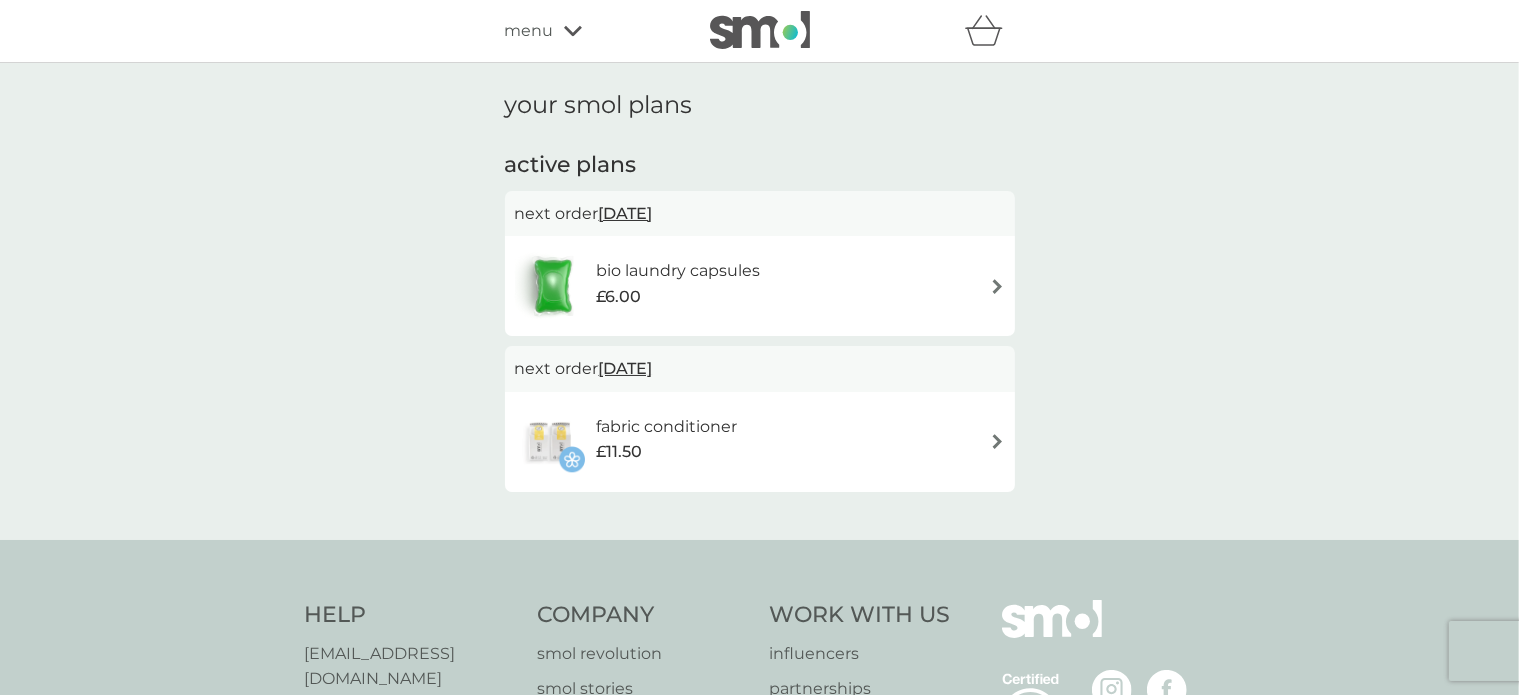 click on "9 Oct 2025" at bounding box center [626, 368] 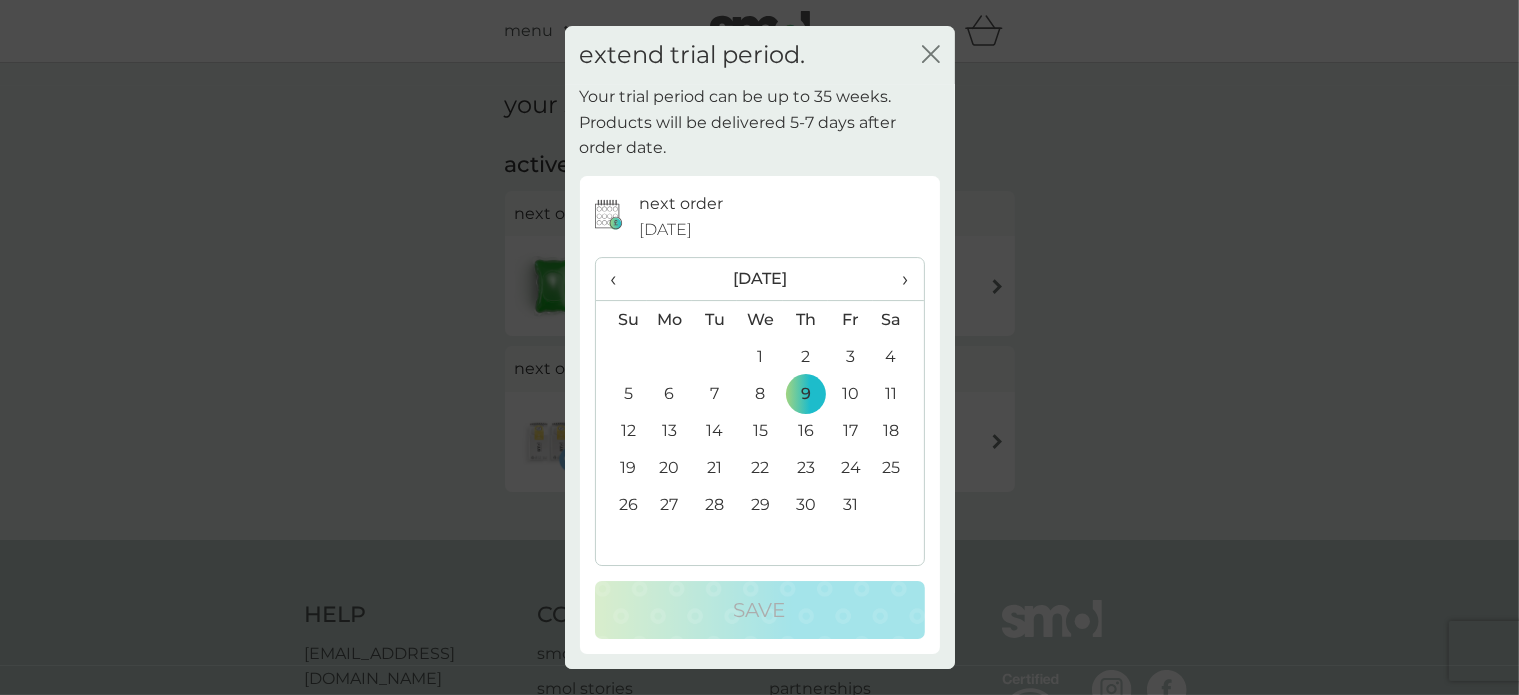 click on "‹" at bounding box center (621, 279) 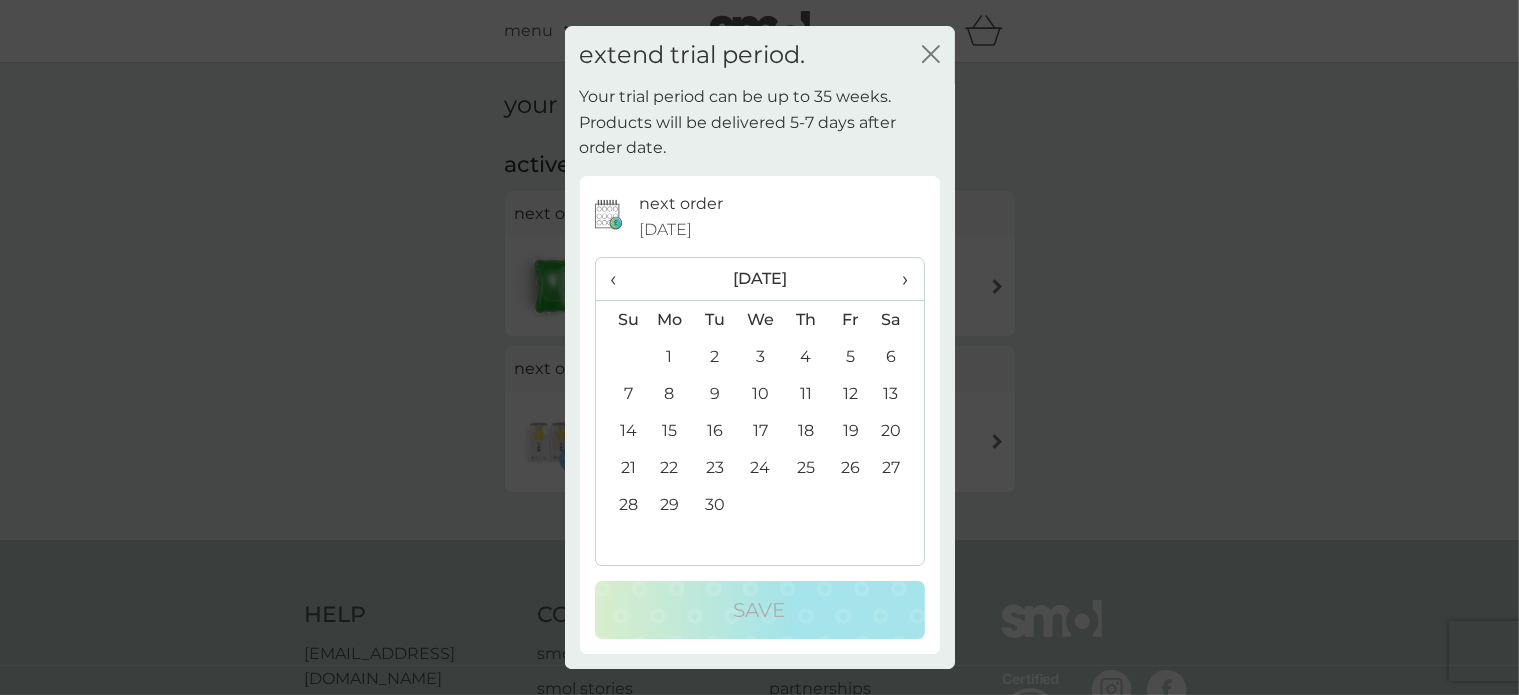 click on "‹" at bounding box center [621, 279] 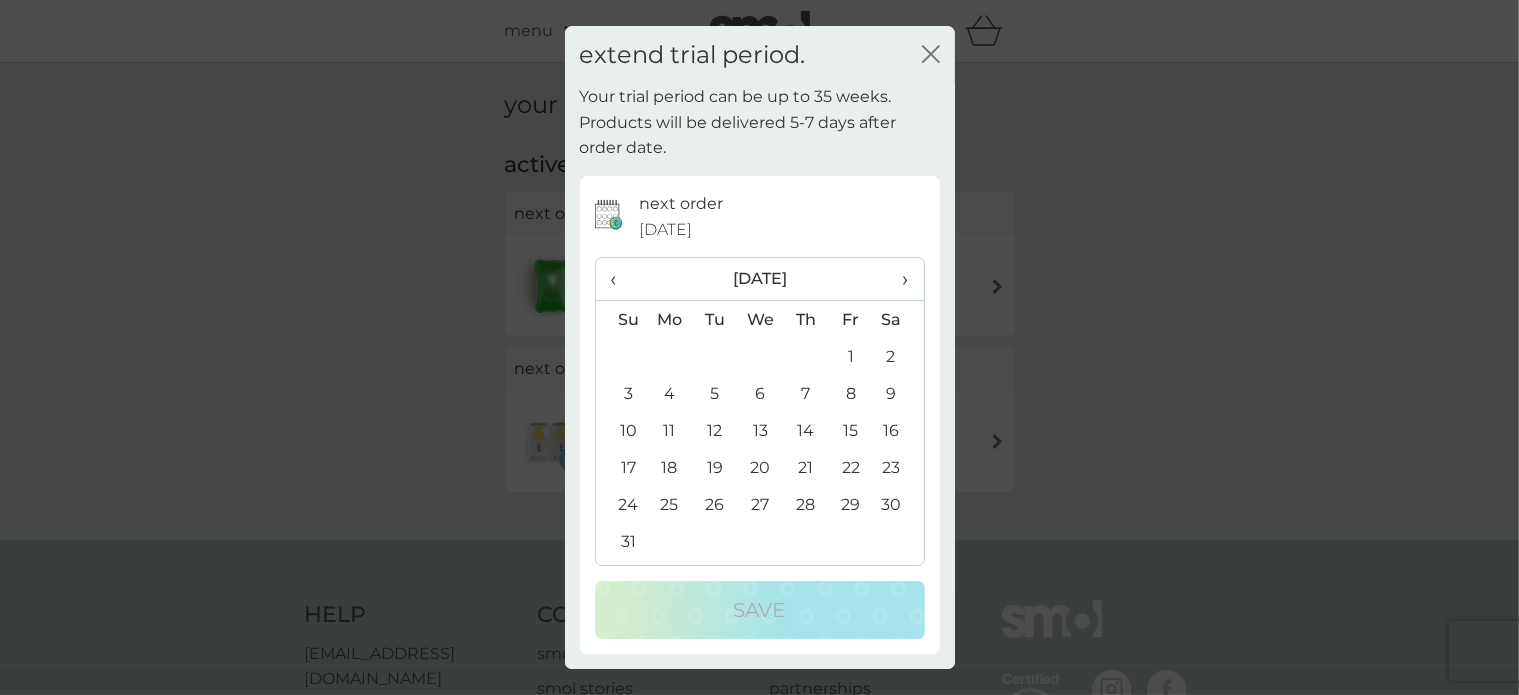 click on "‹" at bounding box center [621, 279] 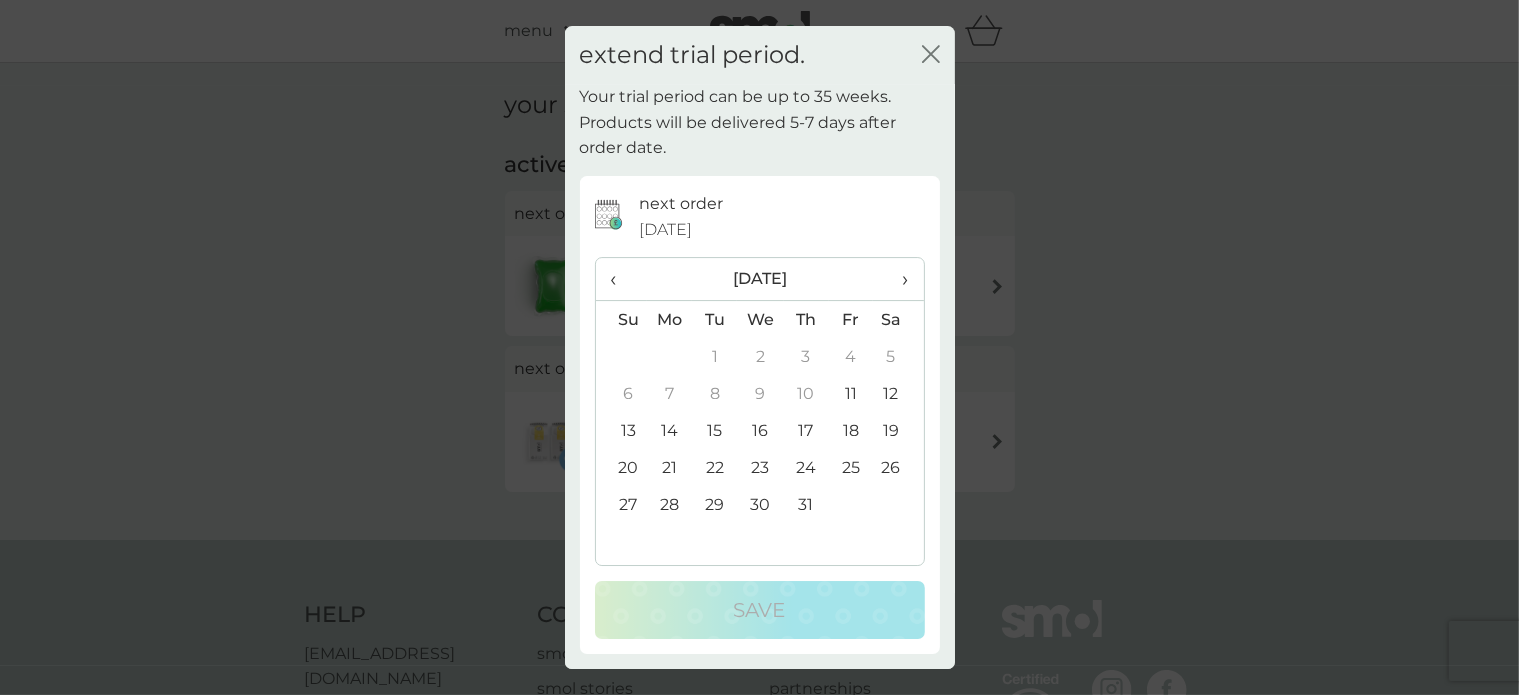 click on "extend trial period. close Your trial period can be up to 35 weeks. Products will be delivered 5-7 days after order date. next order 9 Oct 2025 ‹ July 2025 › Su Mo Tu We Th Fr Sa 29 30 1 2 3 4 5 6 7 8 9 10 11 12 13 14 15 16 17 18 19 20 21 22 23 24 25 26 27 28 29 30 31 1 2 3 4 5 6 7 8 9 Save" at bounding box center [759, 347] 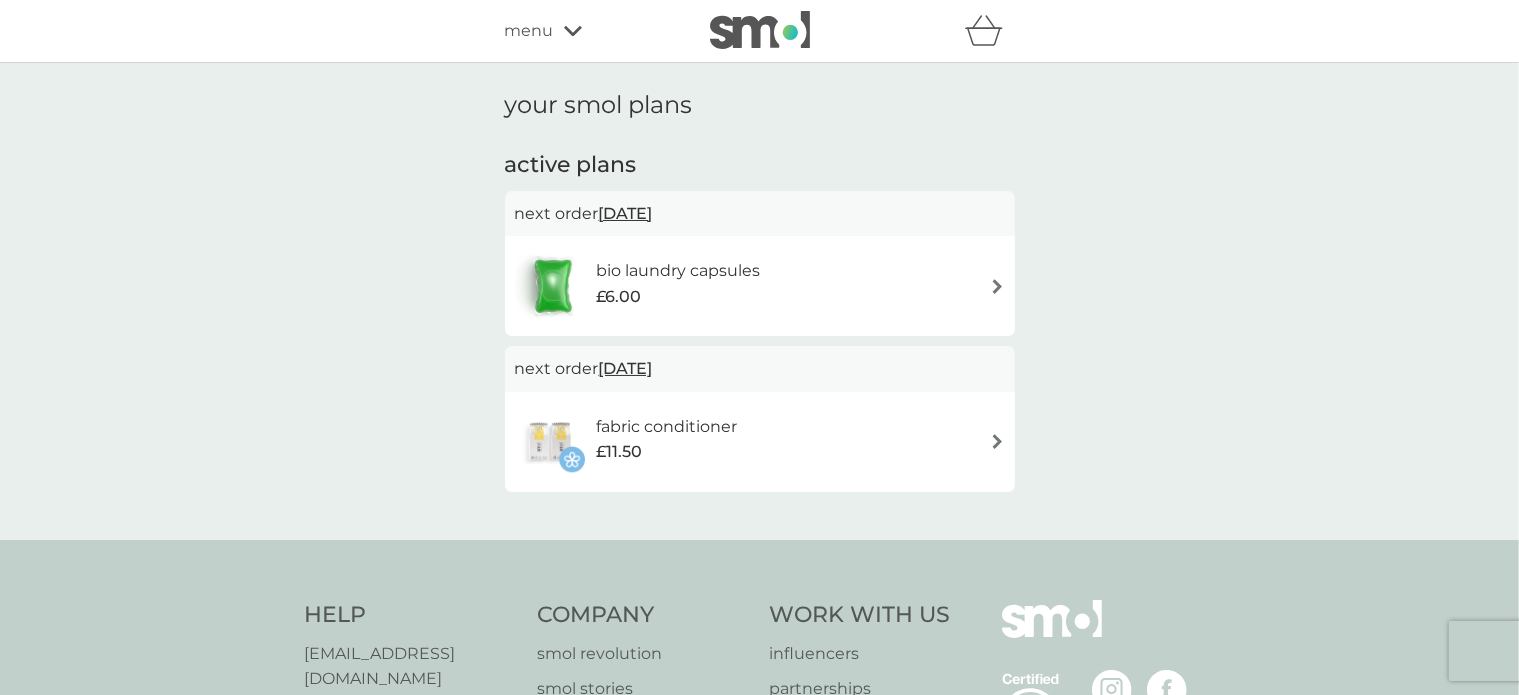 click on "9 Oct 2025" at bounding box center [626, 368] 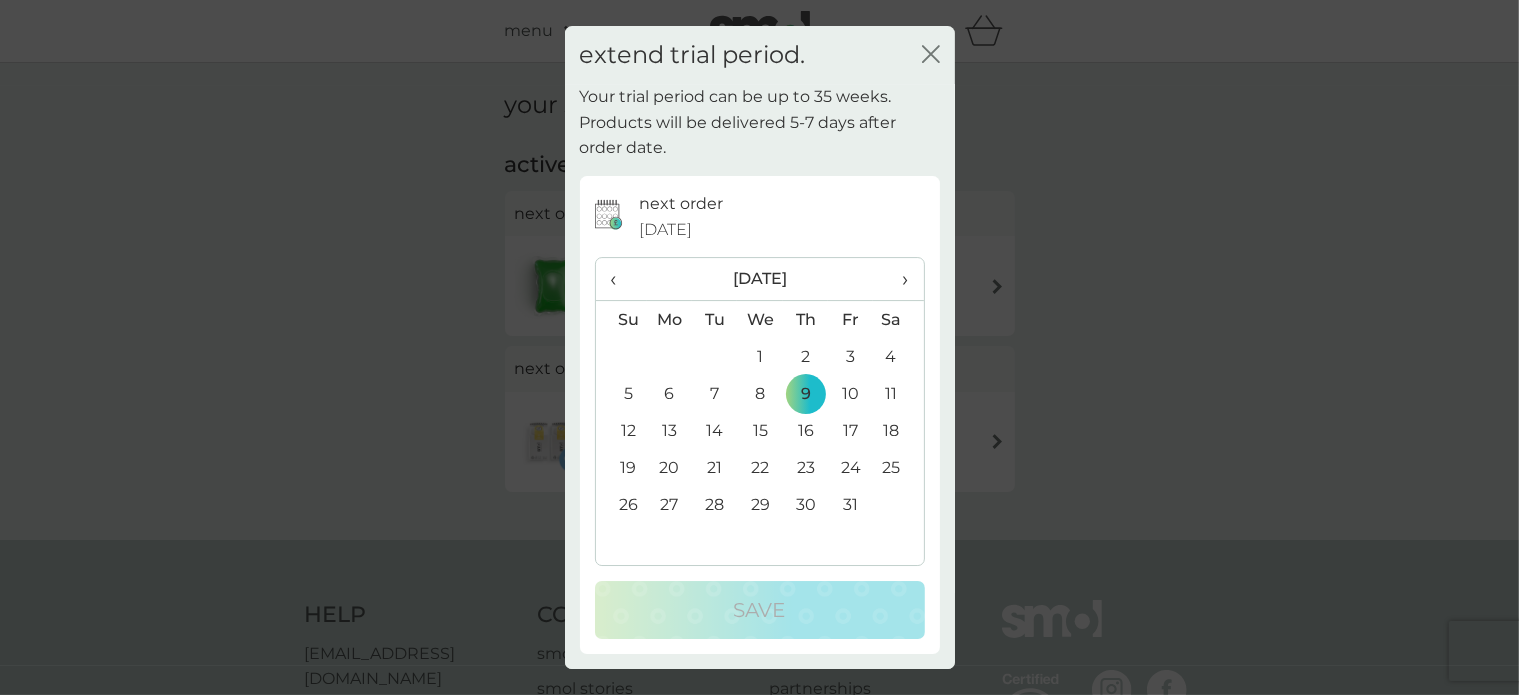 click on "‹" at bounding box center [621, 279] 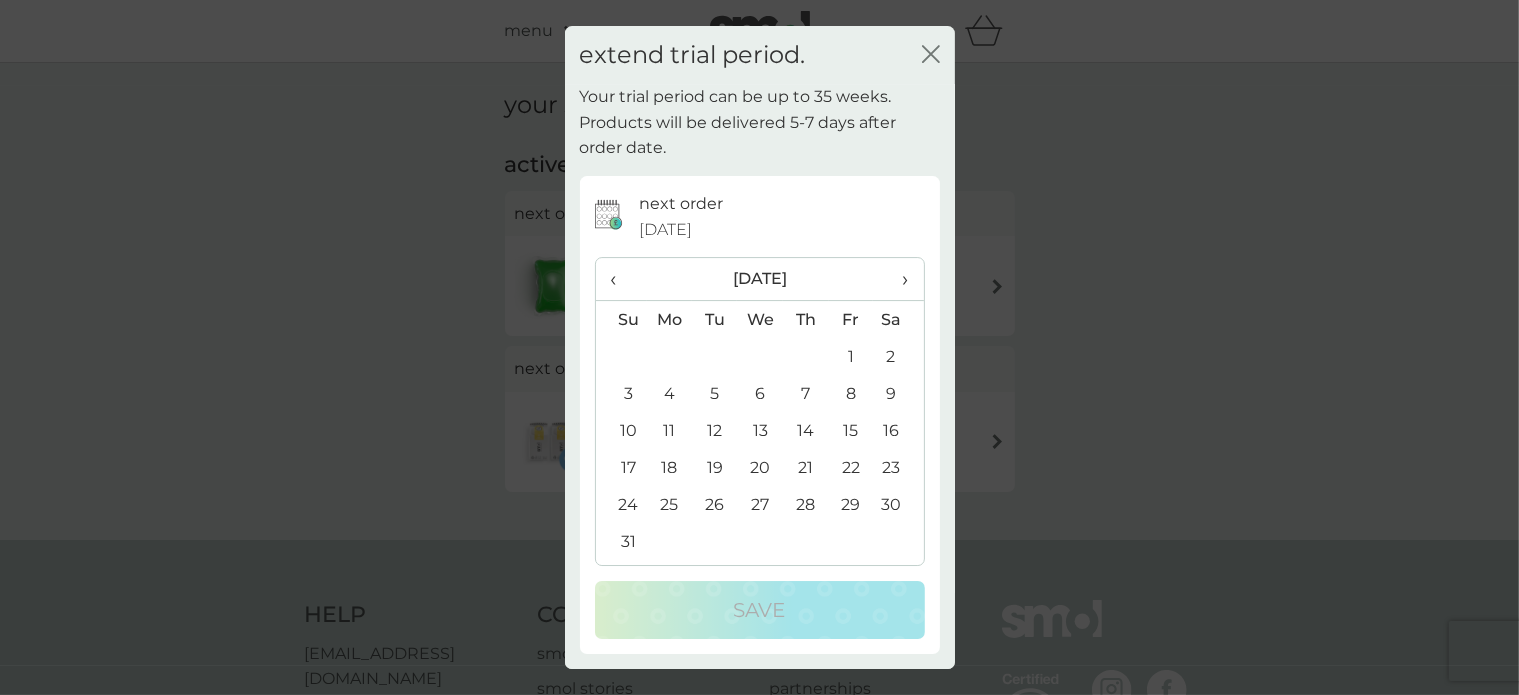 click on "‹" at bounding box center [621, 279] 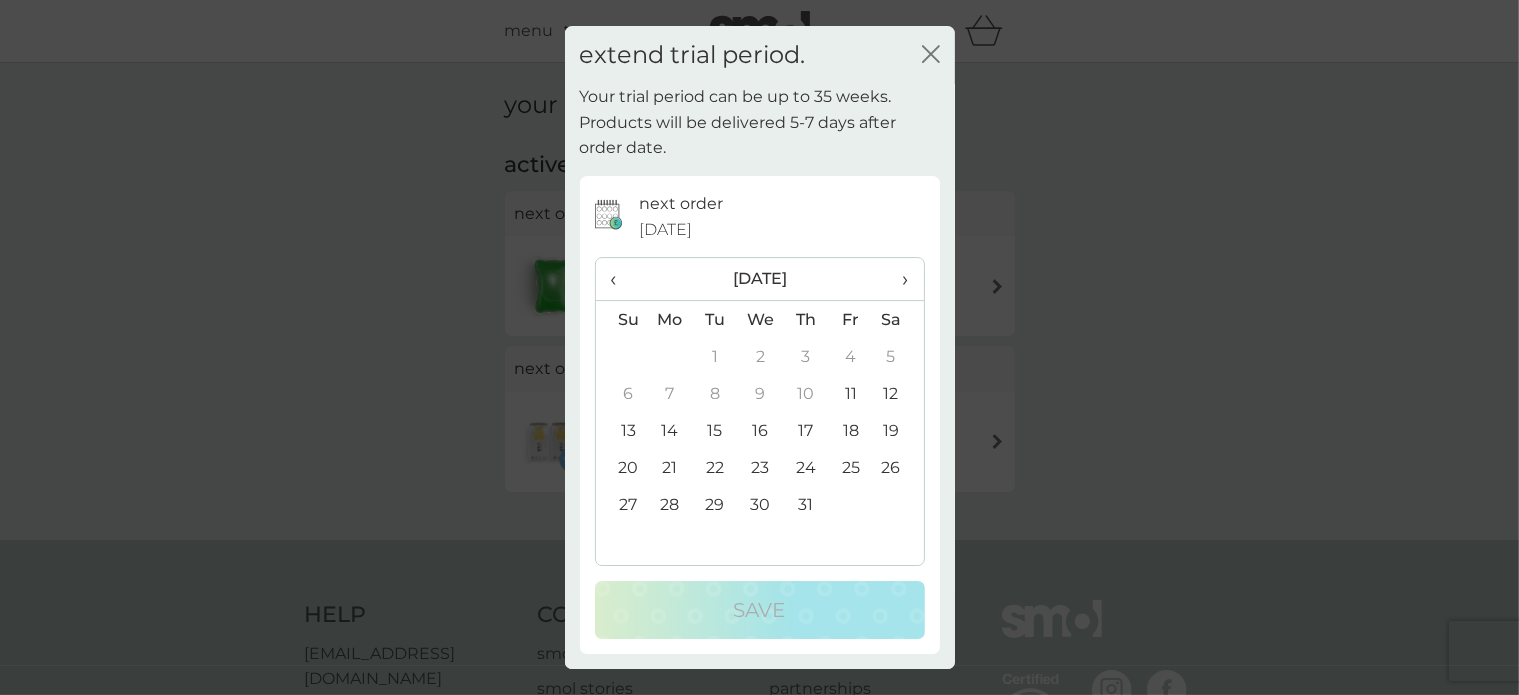 click on "18" at bounding box center (851, 430) 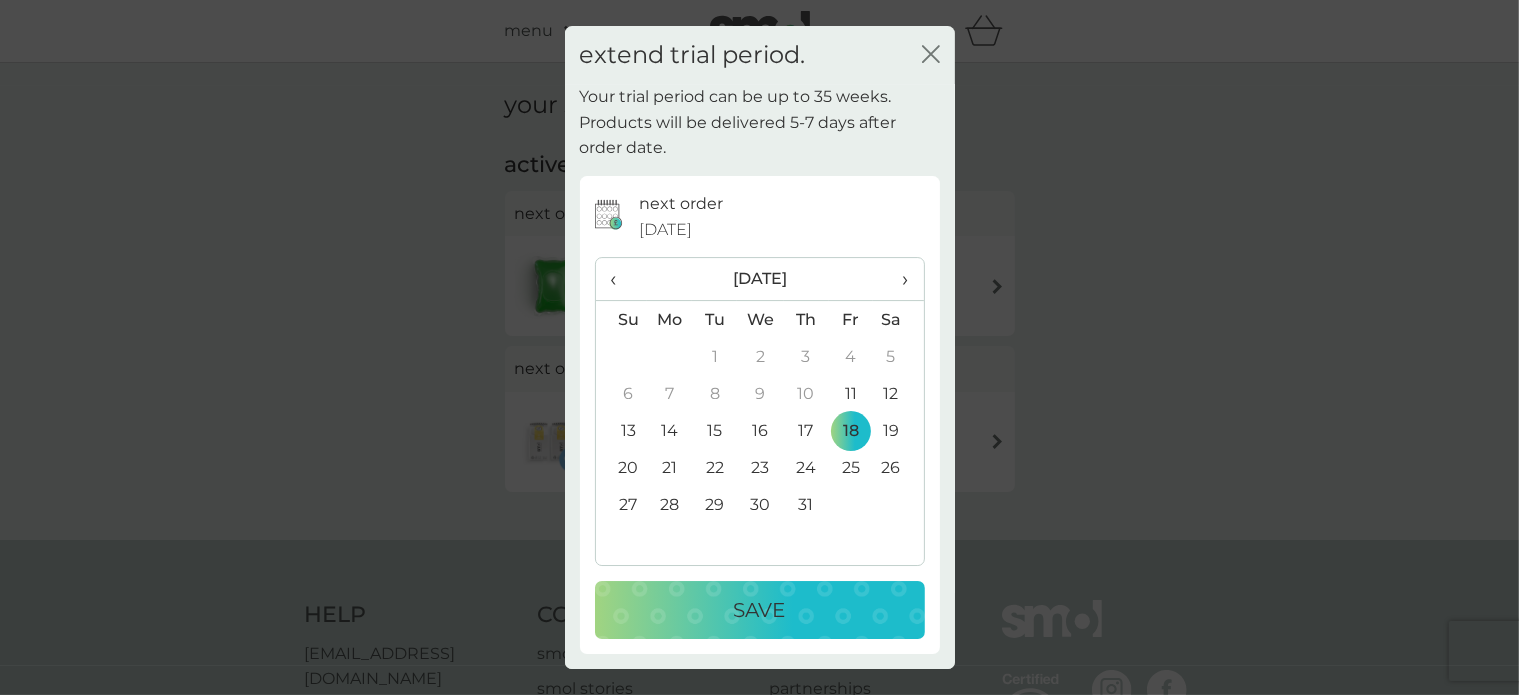 click on "Save" at bounding box center (760, 610) 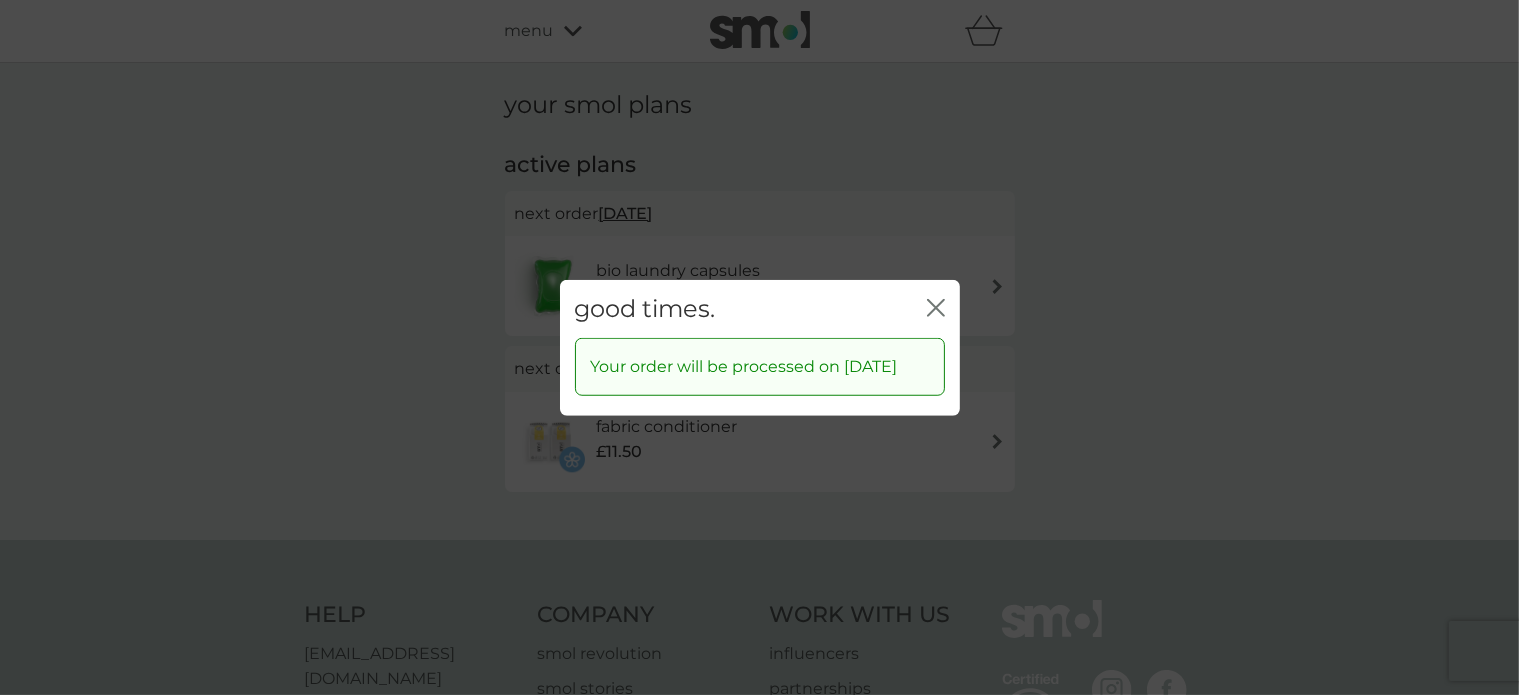 click on "close" 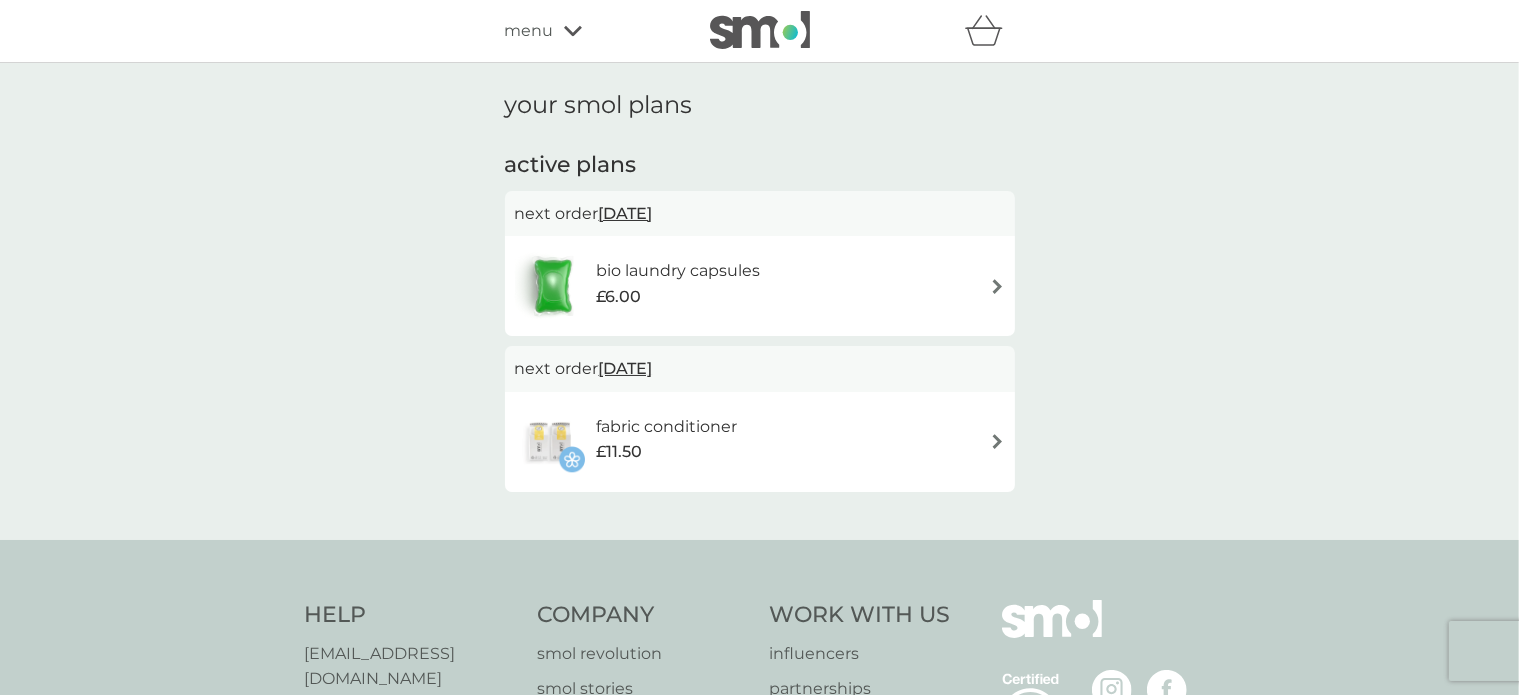 click on "your smol plans active plans next order  18 Jul 2025 bio laundry capsules £6.00 next order  18 Jul 2025 fabric conditioner £11.50" at bounding box center (759, 301) 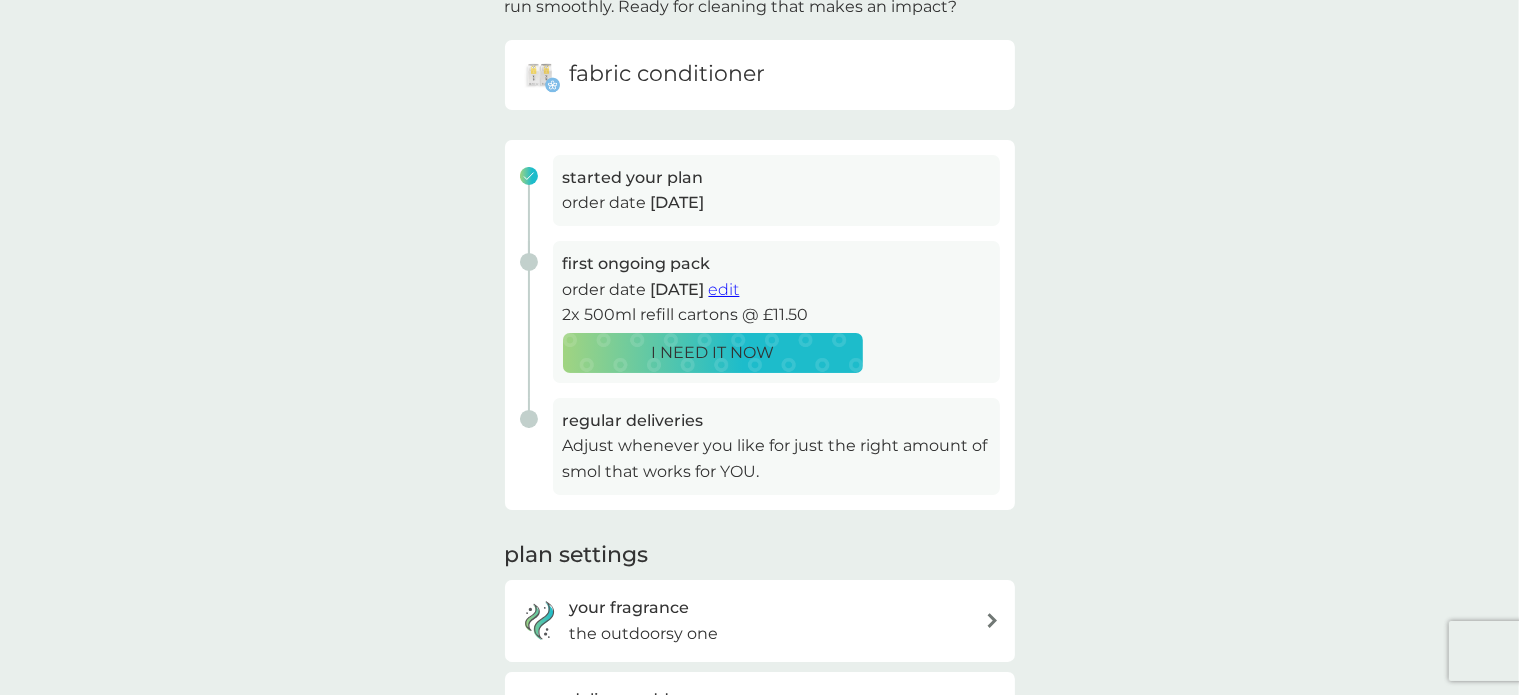 scroll, scrollTop: 176, scrollLeft: 0, axis: vertical 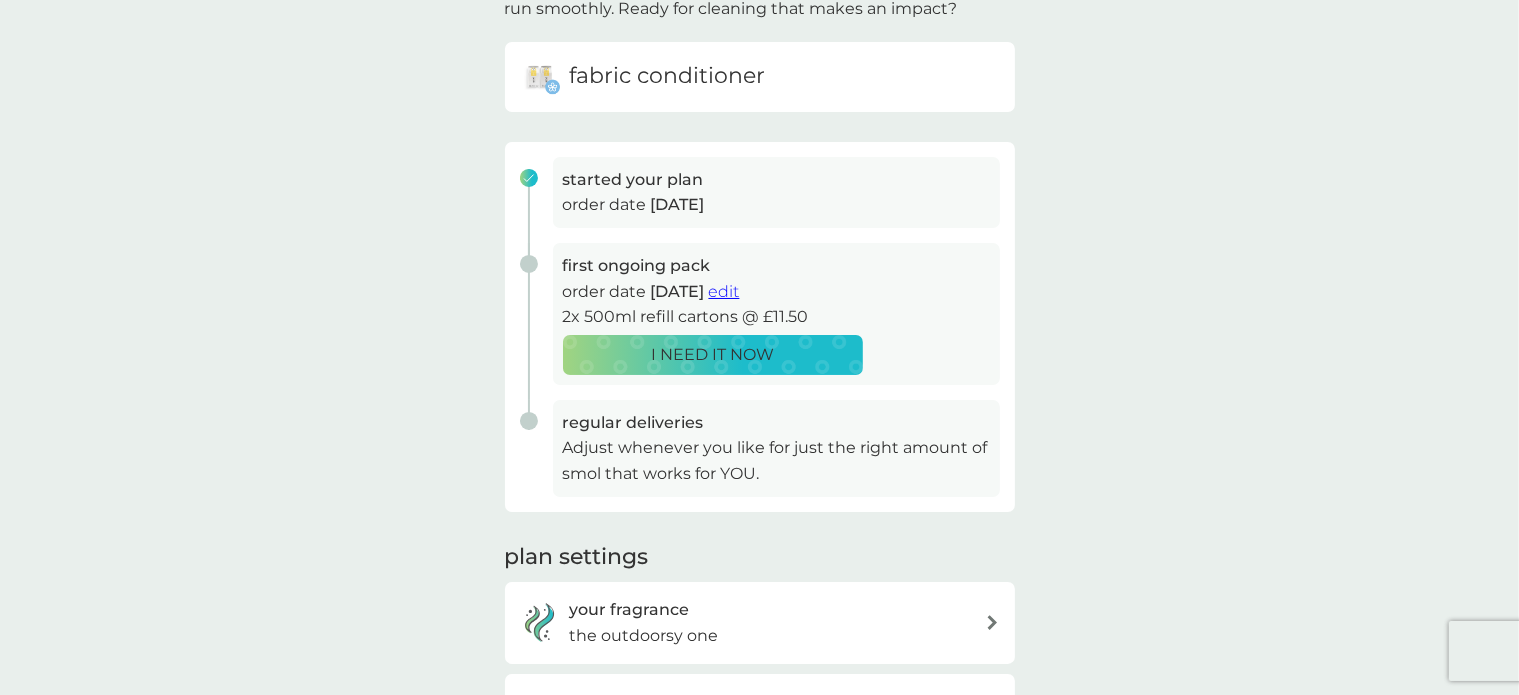 click on "edit" at bounding box center [724, 291] 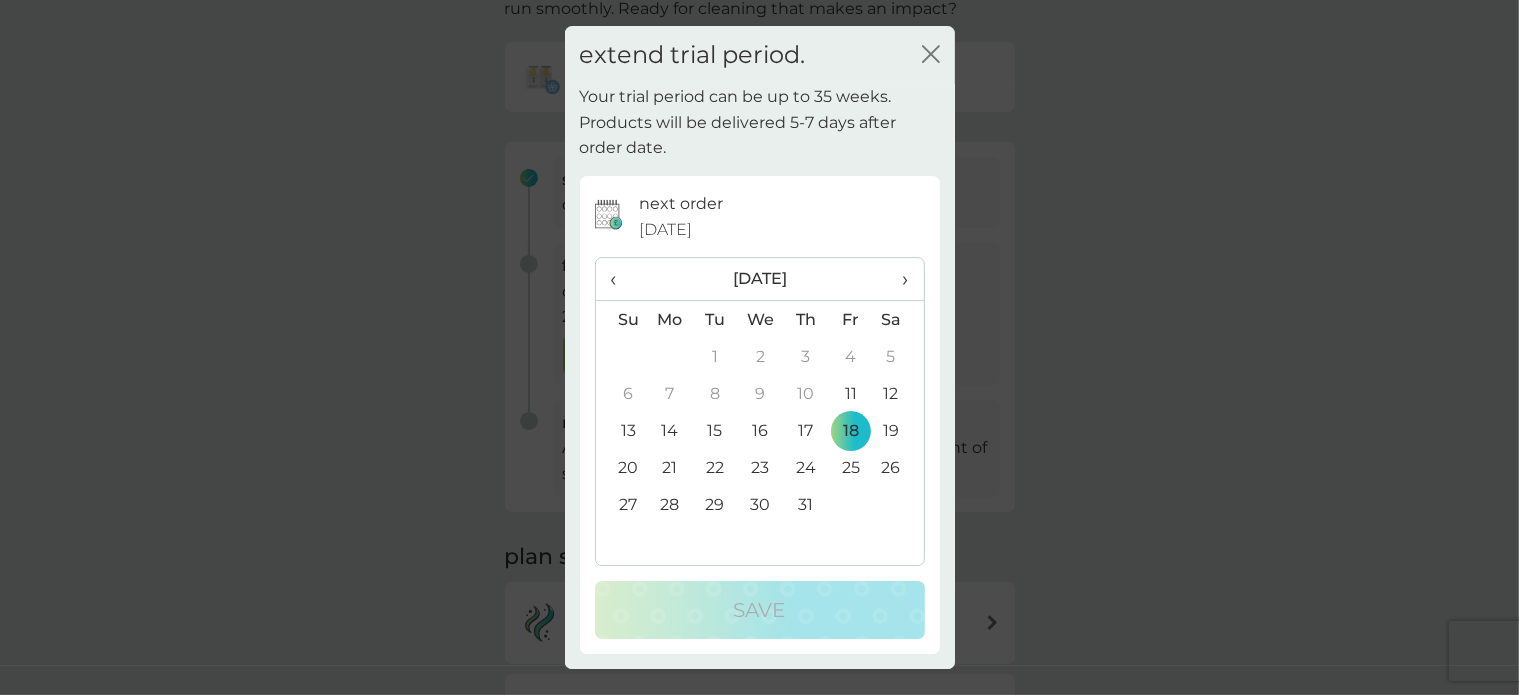 click on "extend trial period. close Your trial period can be up to 35 weeks. Products will be delivered 5-7 days after order date. next order 18 Jul 2025 ‹ July 2025 › Su Mo Tu We Th Fr Sa 29 30 1 2 3 4 5 6 7 8 9 10 11 12 13 14 15 16 17 18 19 20 21 22 23 24 25 26 27 28 29 30 31 1 2 3 4 5 6 7 8 9 Save" at bounding box center [759, 347] 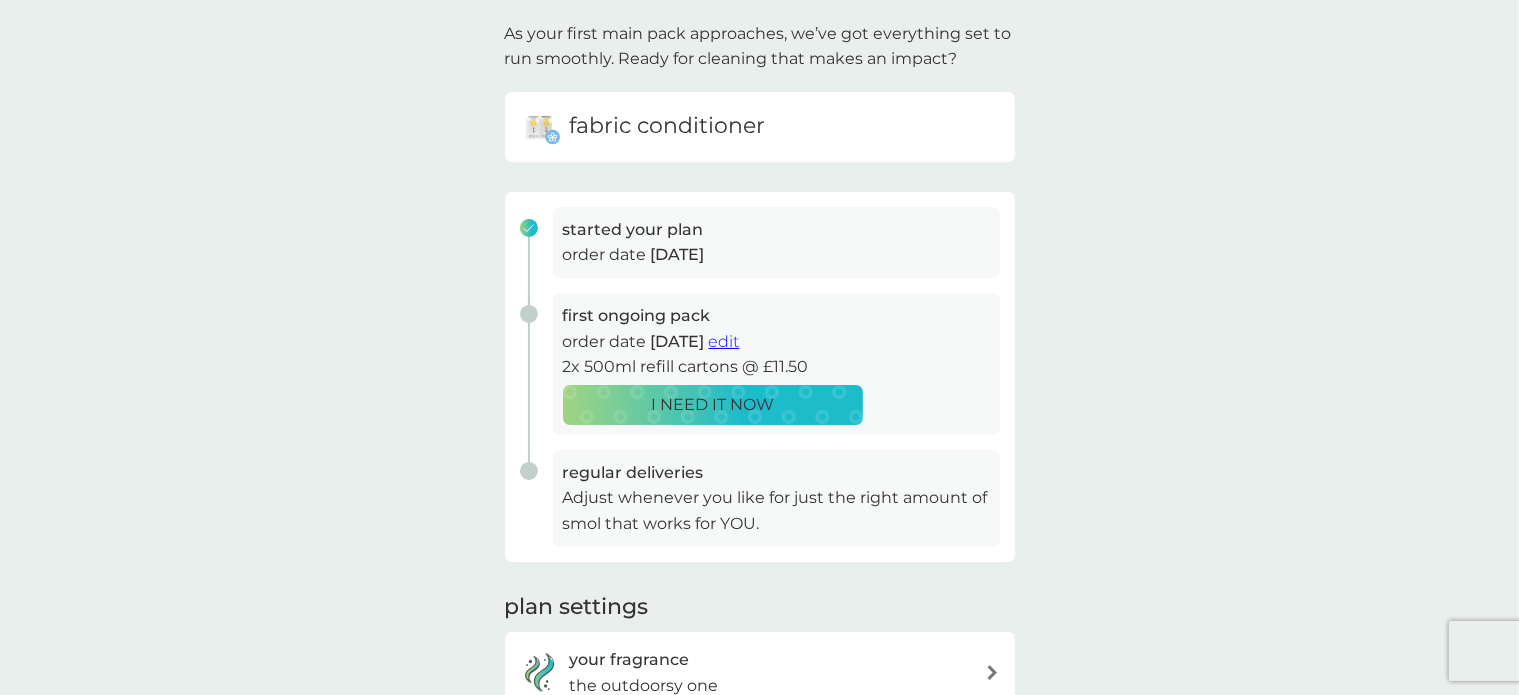 scroll, scrollTop: 127, scrollLeft: 0, axis: vertical 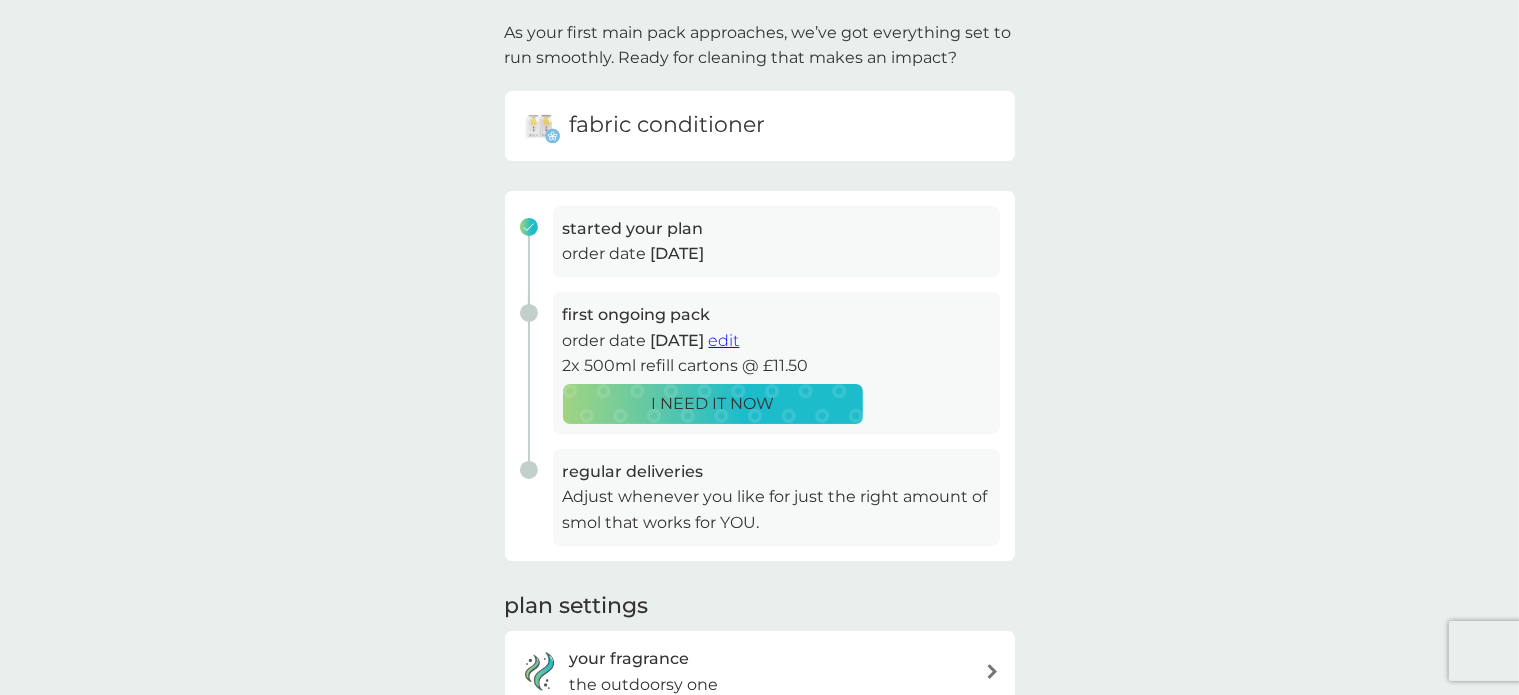 click on "edit" at bounding box center [724, 340] 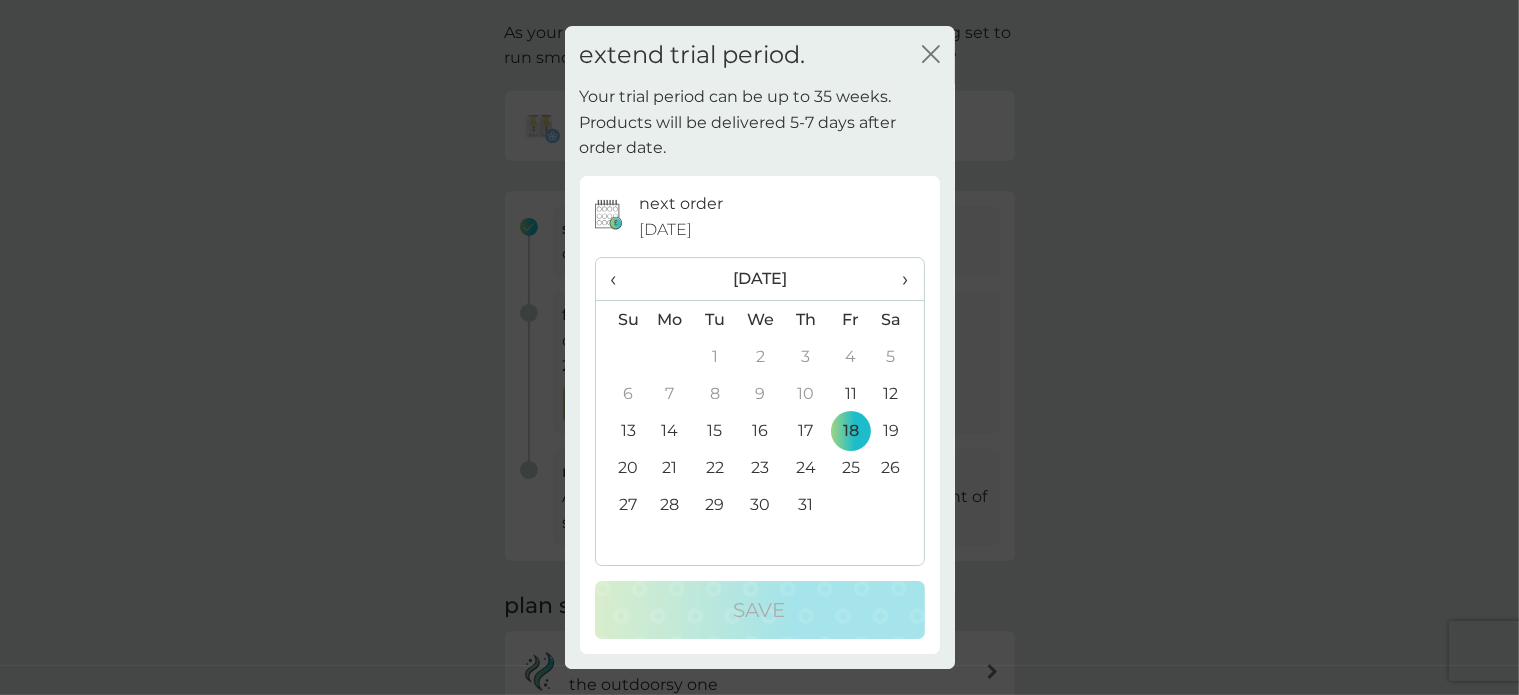 click on "close" 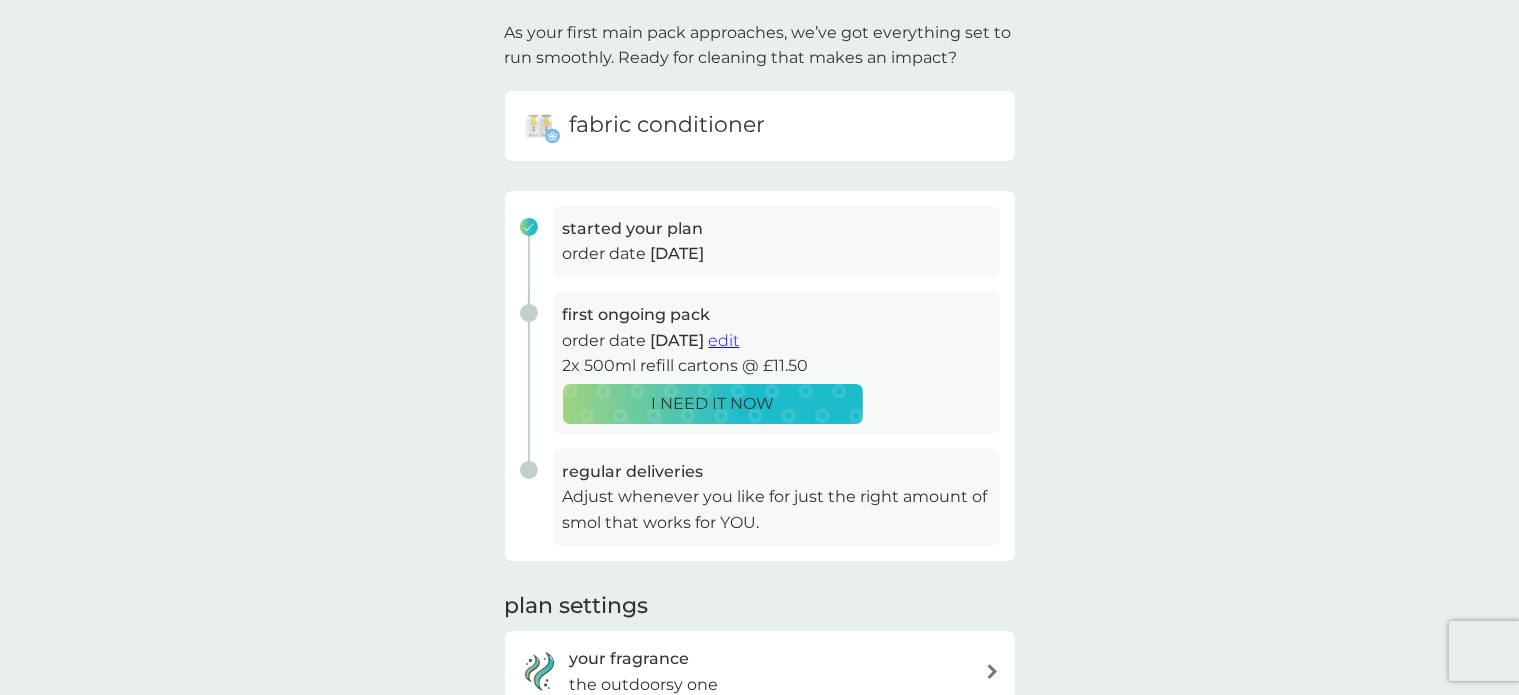 click on "your smol plans As your first main pack approaches, we’ve got everything set to run smoothly. Ready for cleaning that makes an impact? fabric conditioner started your plan order date   10 Jul 2025 first ongoing pack order date   18 Jul 2025   edit 2x 500ml refill cartons @ £11.50 I NEED IT NOW regular deliveries Adjust whenever you like for just the right amount of smol that works for YOU. plan settings your fragrance the outdoorsy one delivery address 35 Hawks Road,  Hailsham, BN27 1NL to cancel please email   help@smolproducts.com" at bounding box center (759, 411) 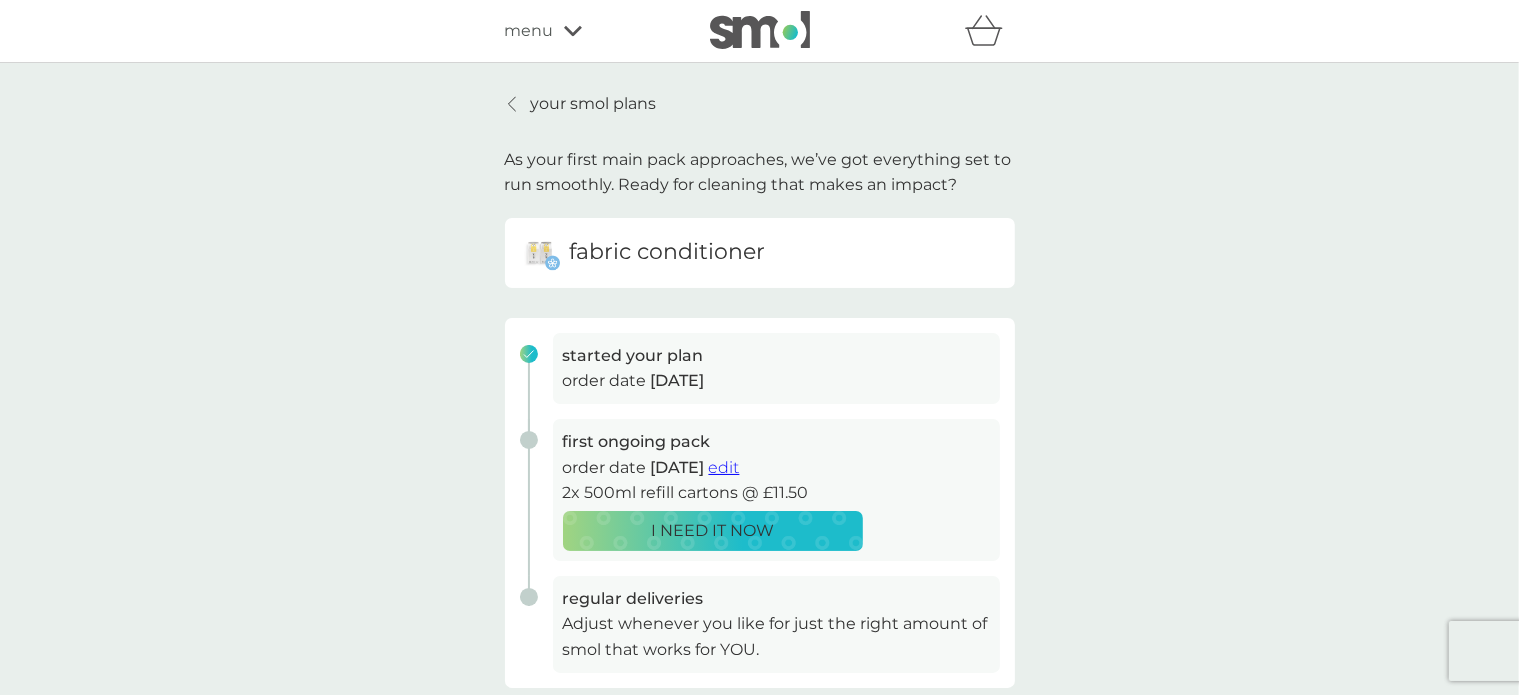 click on "your smol plans" at bounding box center [594, 104] 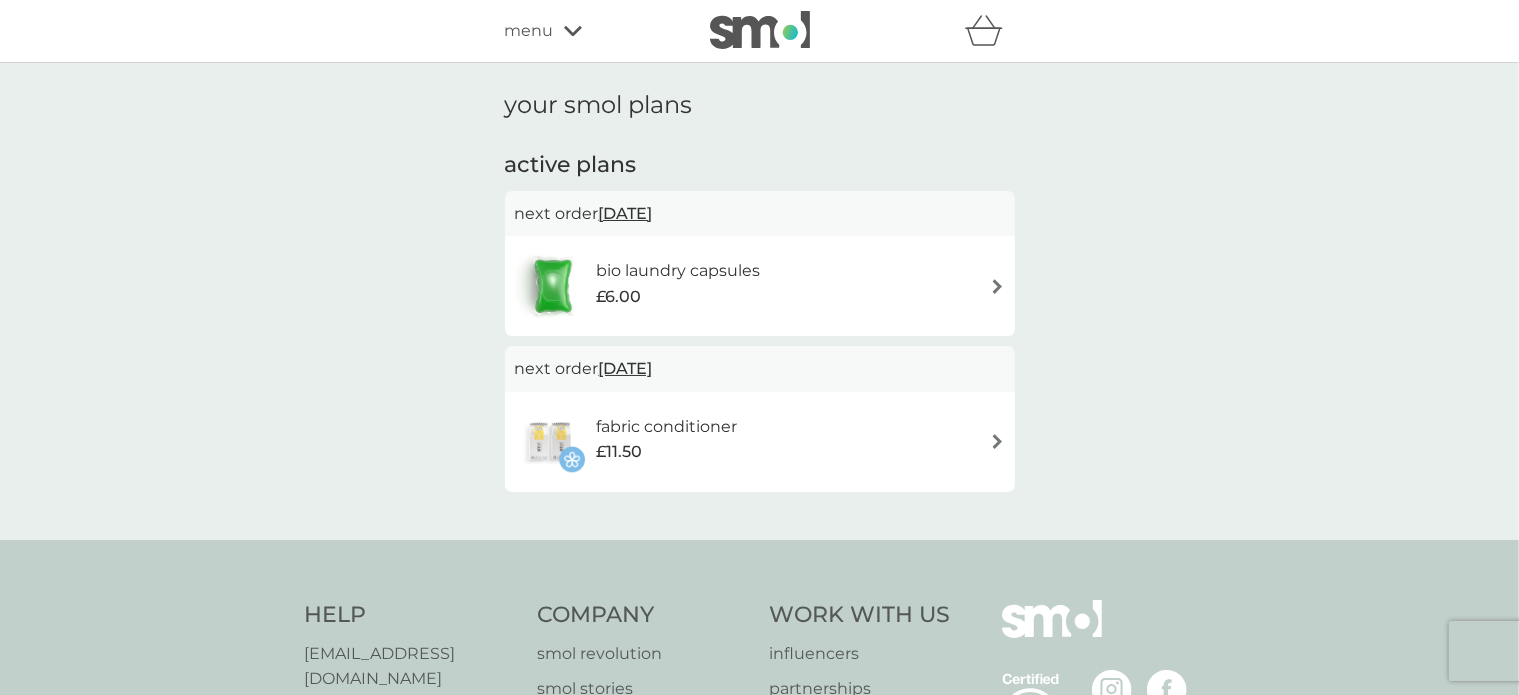 click on "£11.50" at bounding box center [666, 452] 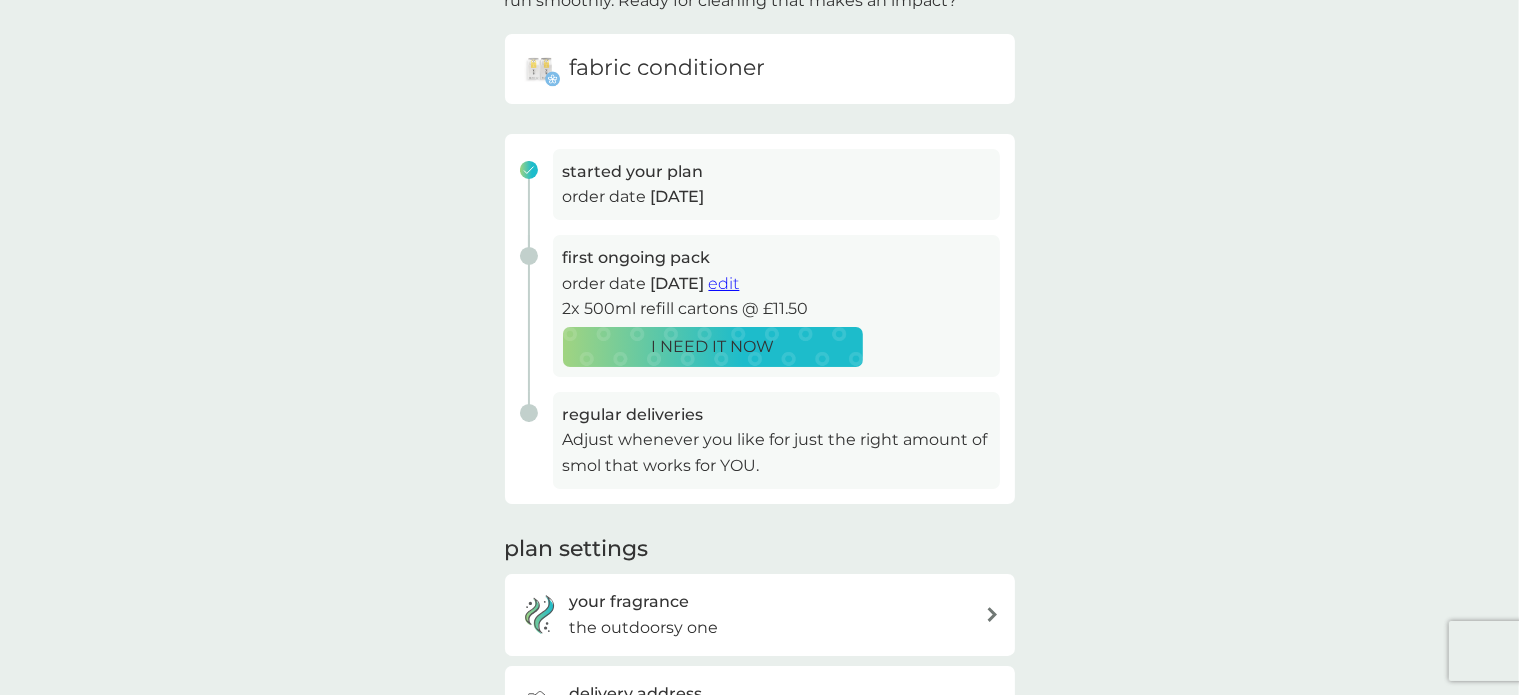 scroll, scrollTop: 188, scrollLeft: 0, axis: vertical 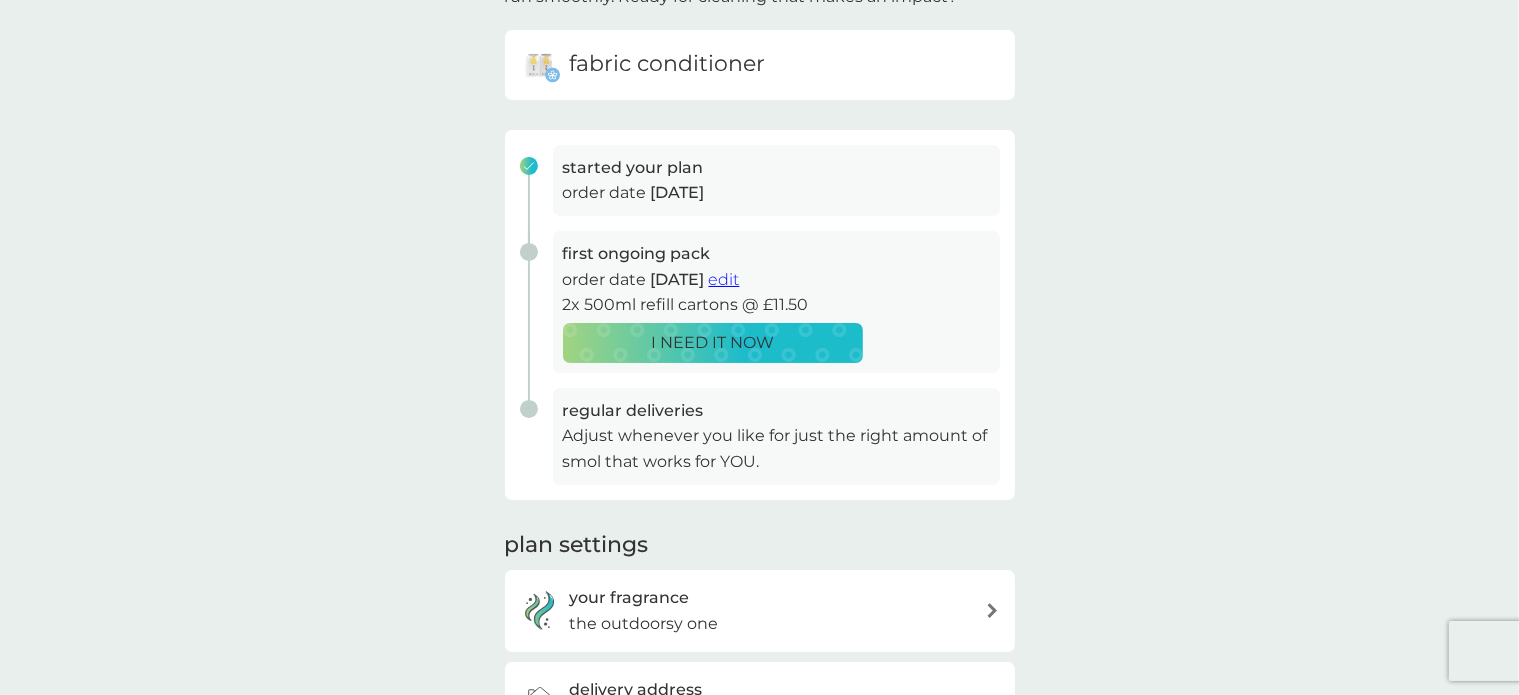 click on "Adjust whenever you like for just the right amount of smol that works for YOU." at bounding box center [776, 448] 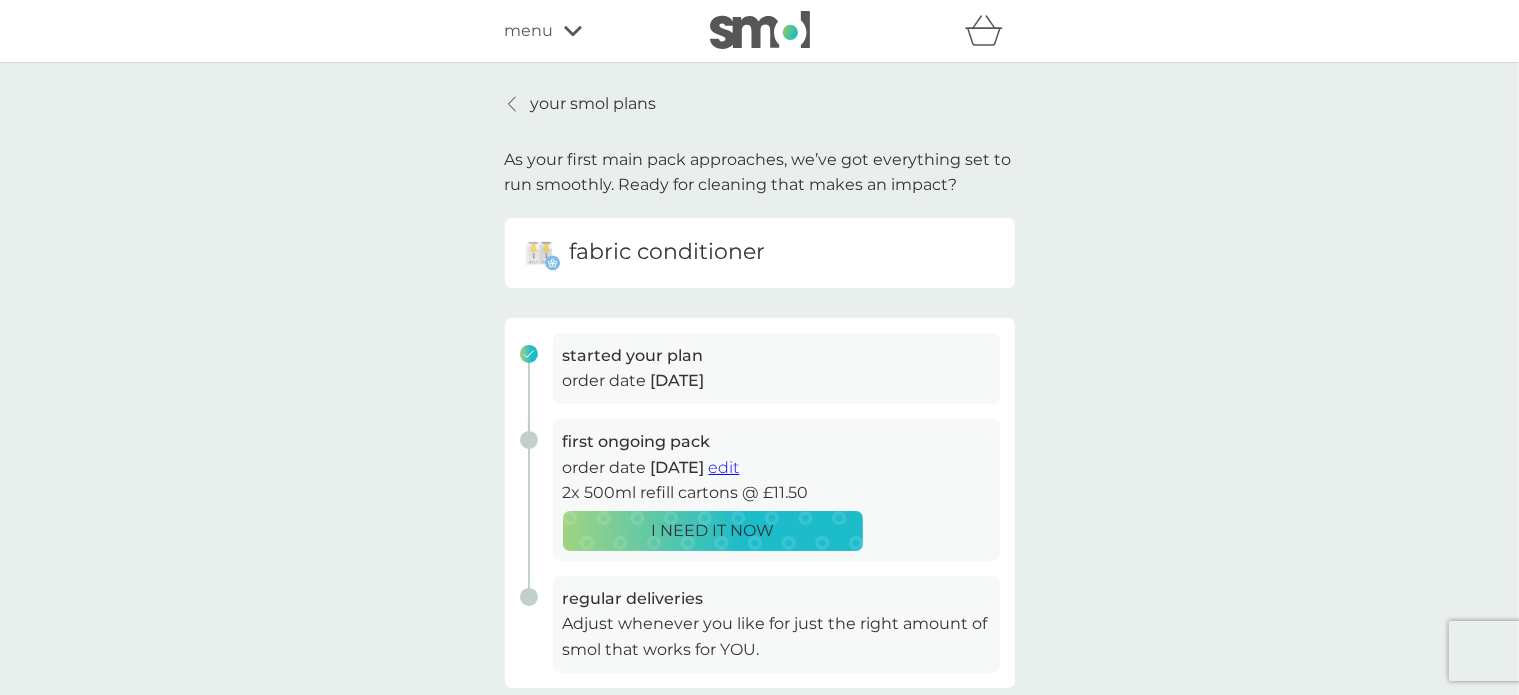 click 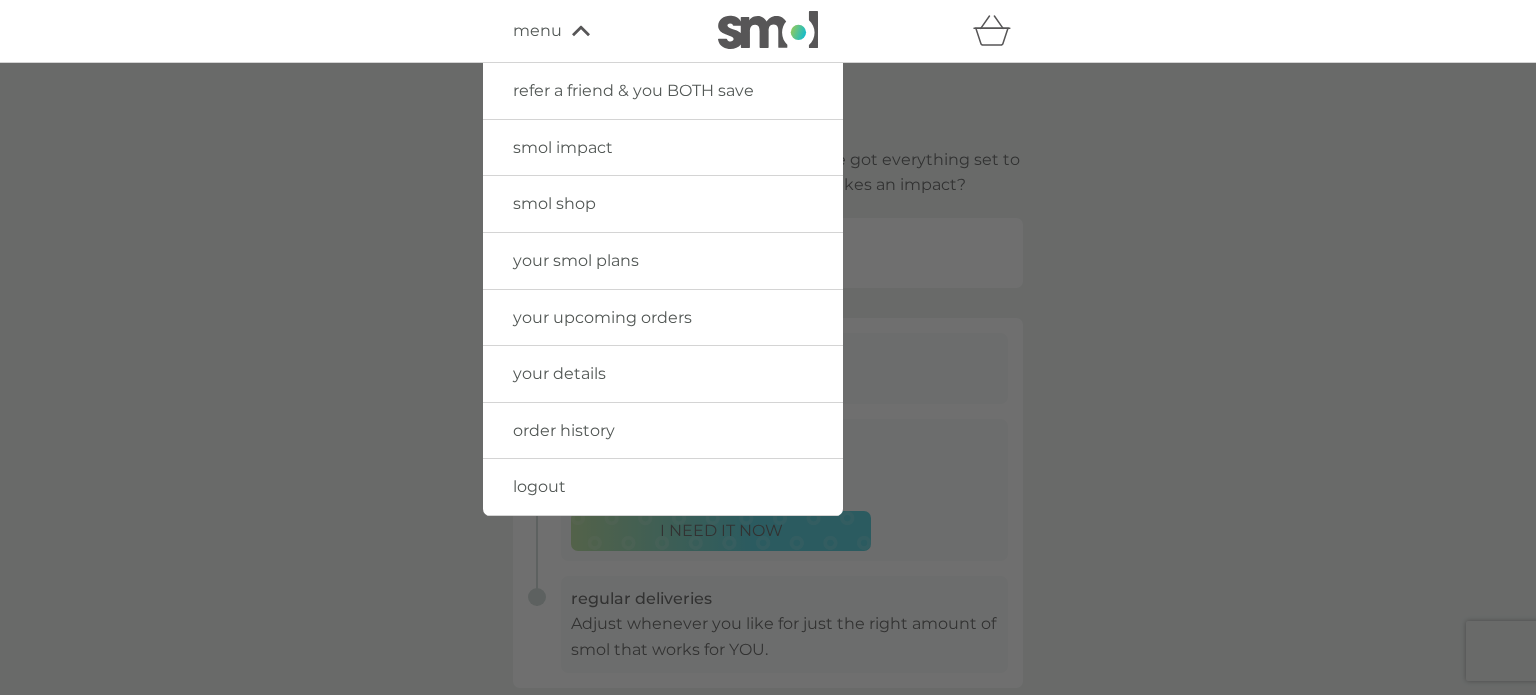 click 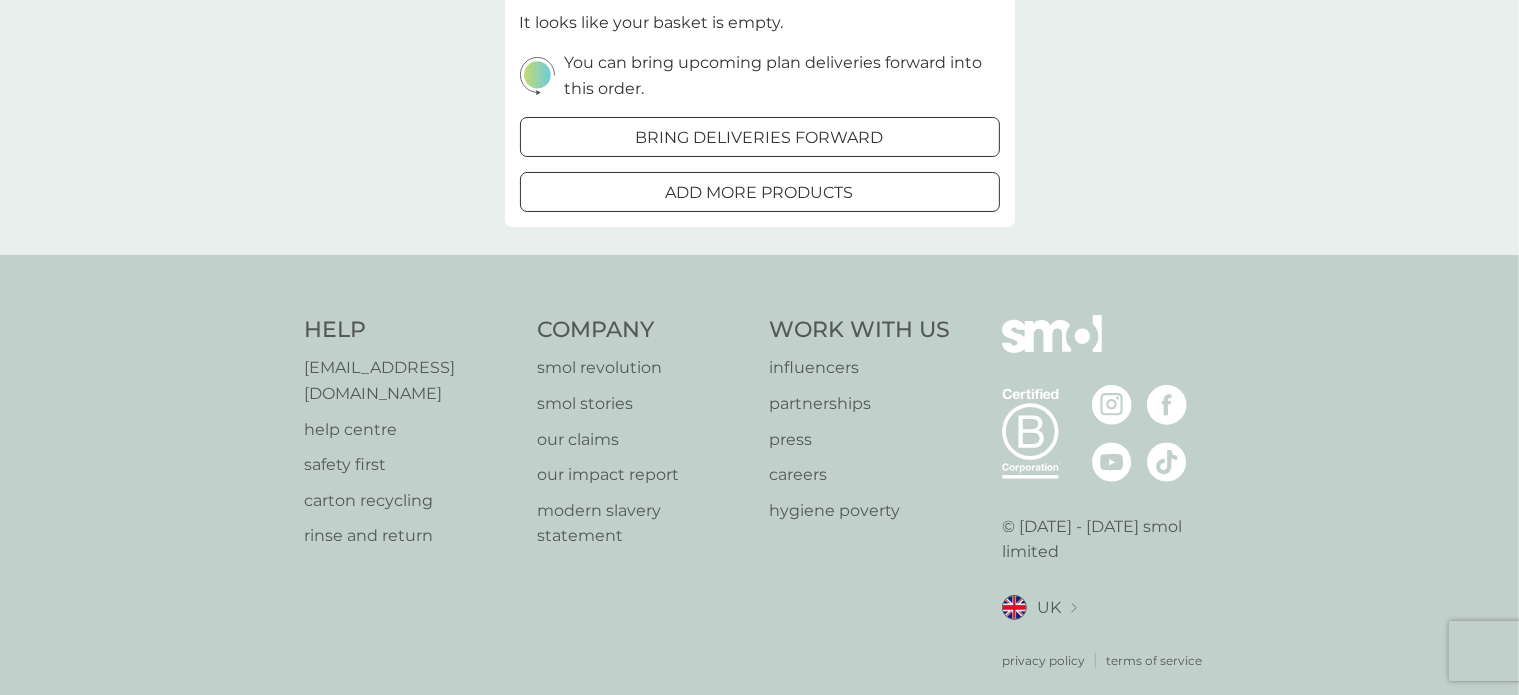 scroll, scrollTop: 148, scrollLeft: 0, axis: vertical 